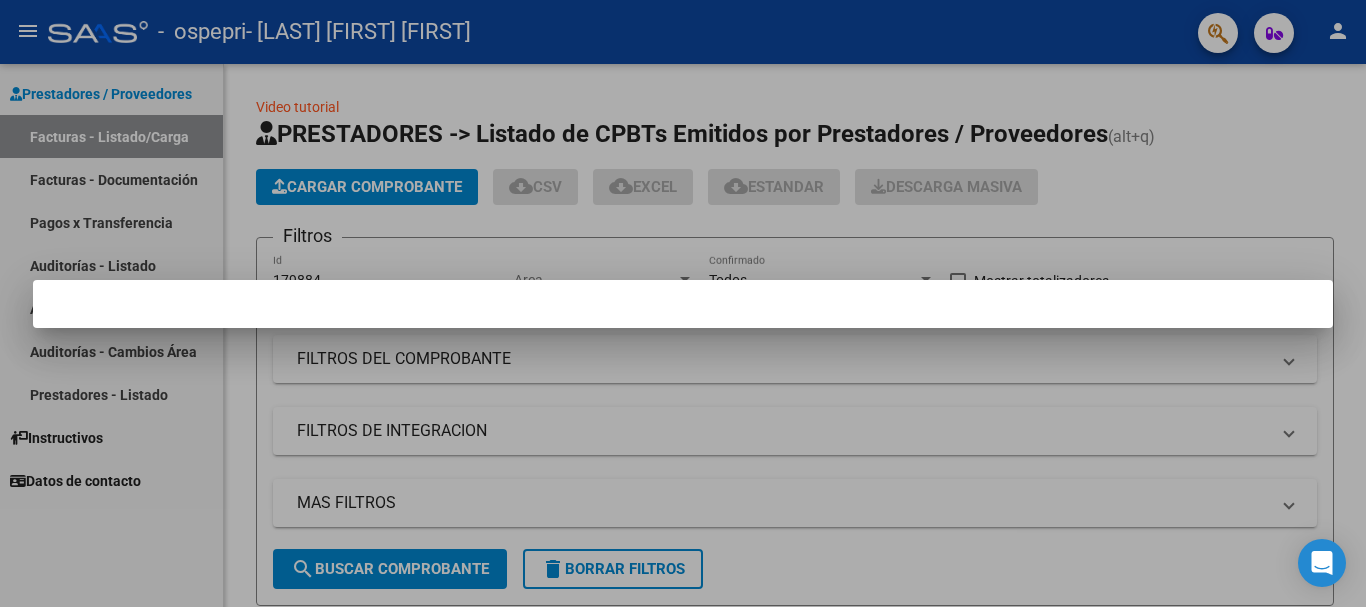 scroll, scrollTop: 0, scrollLeft: 0, axis: both 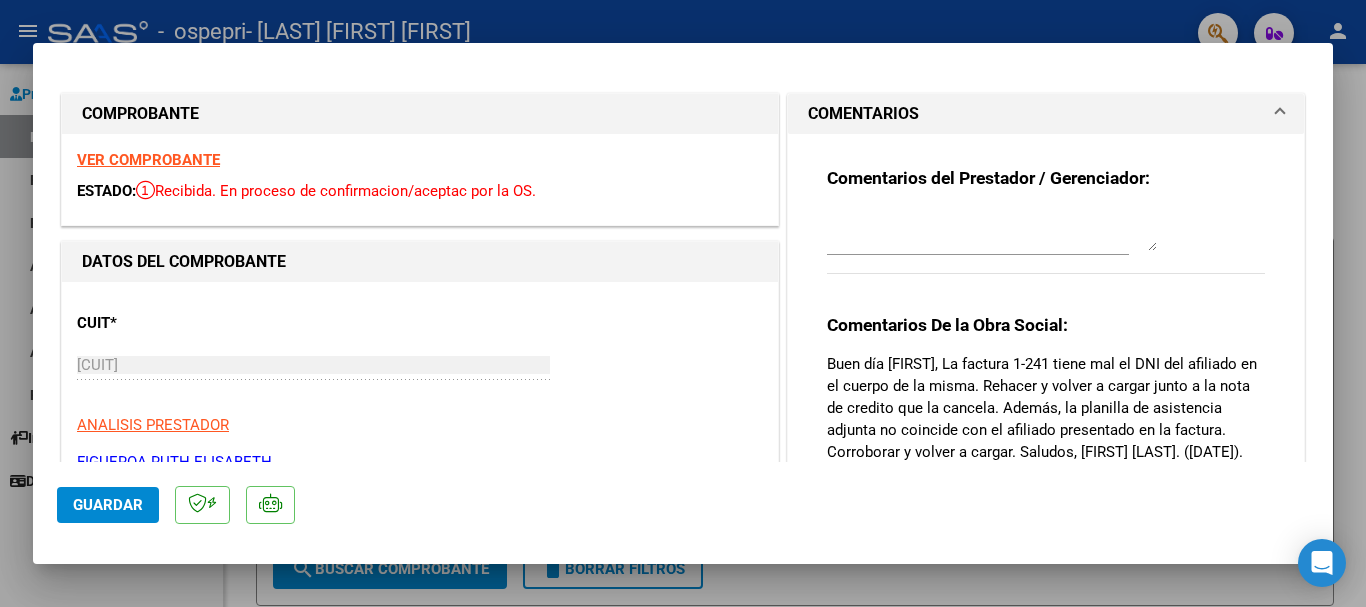 click at bounding box center [683, 303] 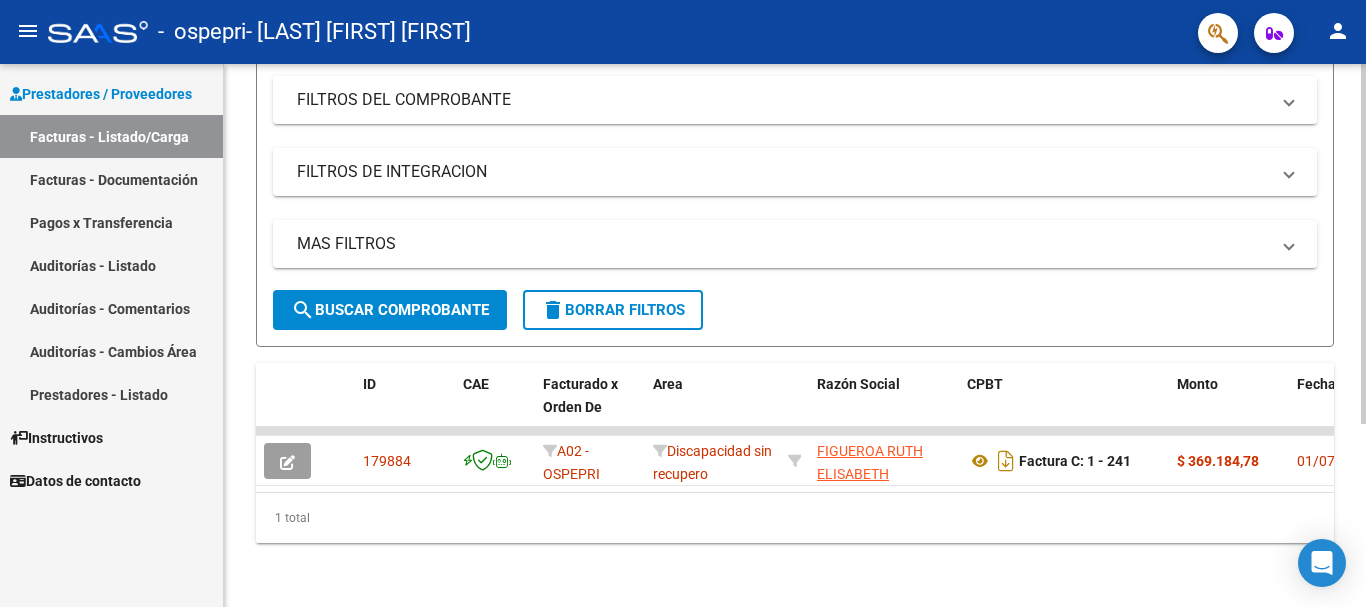 scroll, scrollTop: 275, scrollLeft: 0, axis: vertical 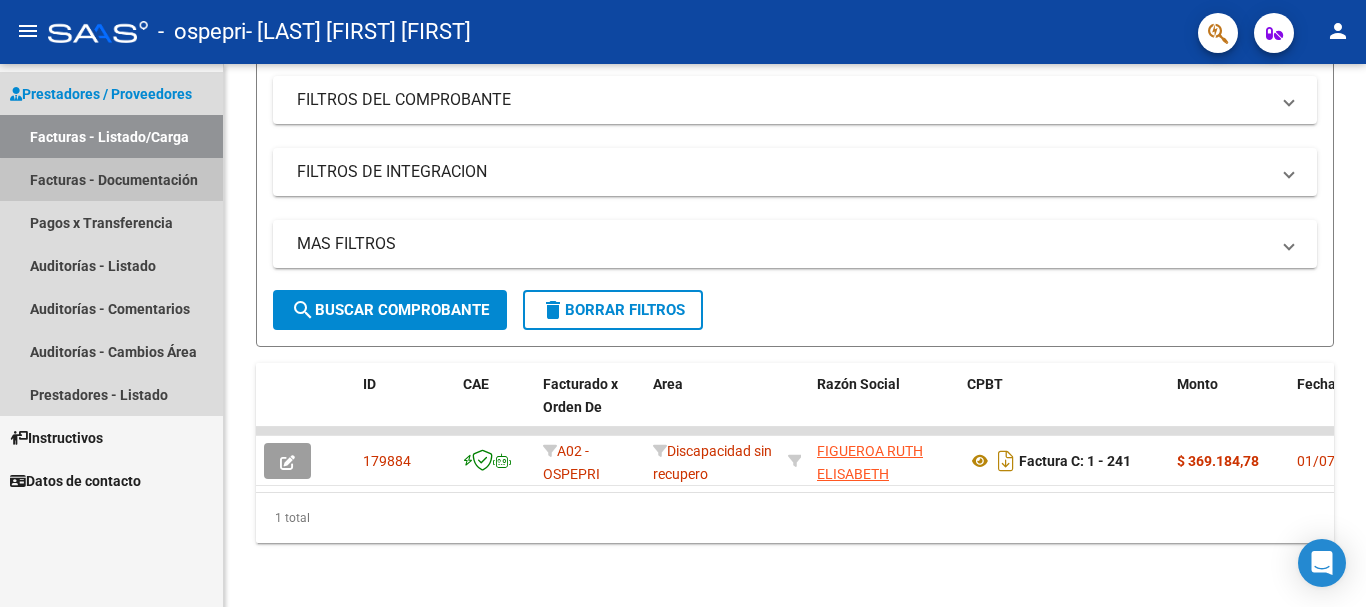 click on "Facturas - Documentación" at bounding box center [111, 179] 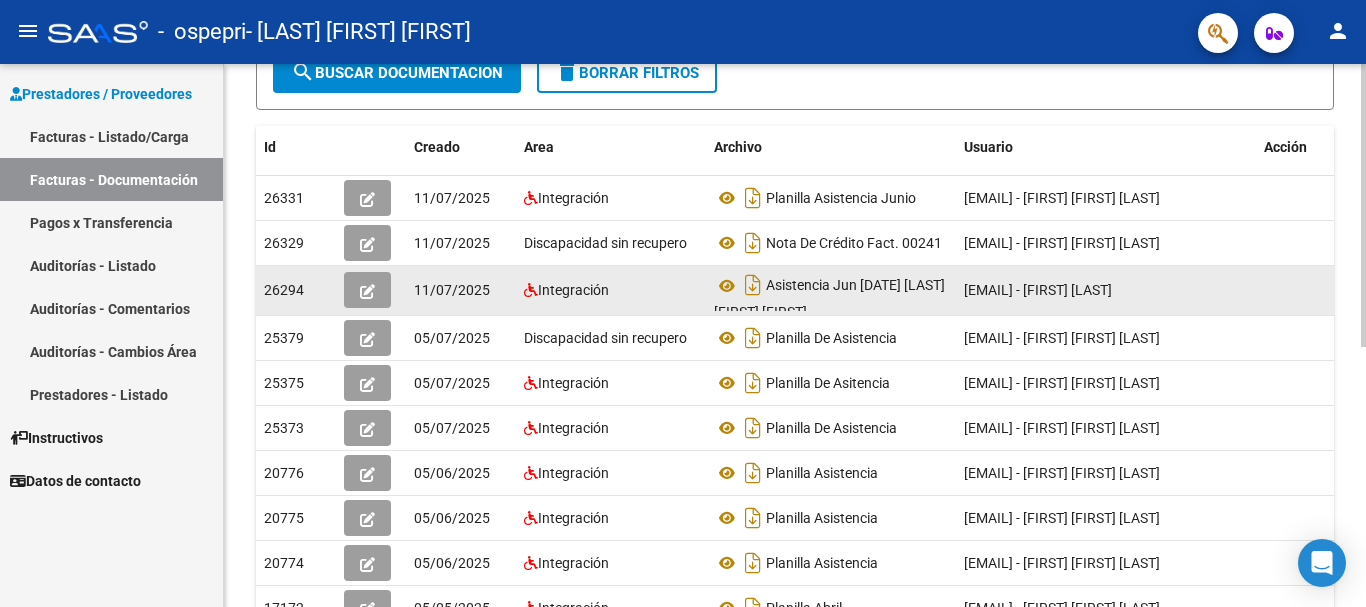 scroll, scrollTop: 295, scrollLeft: 0, axis: vertical 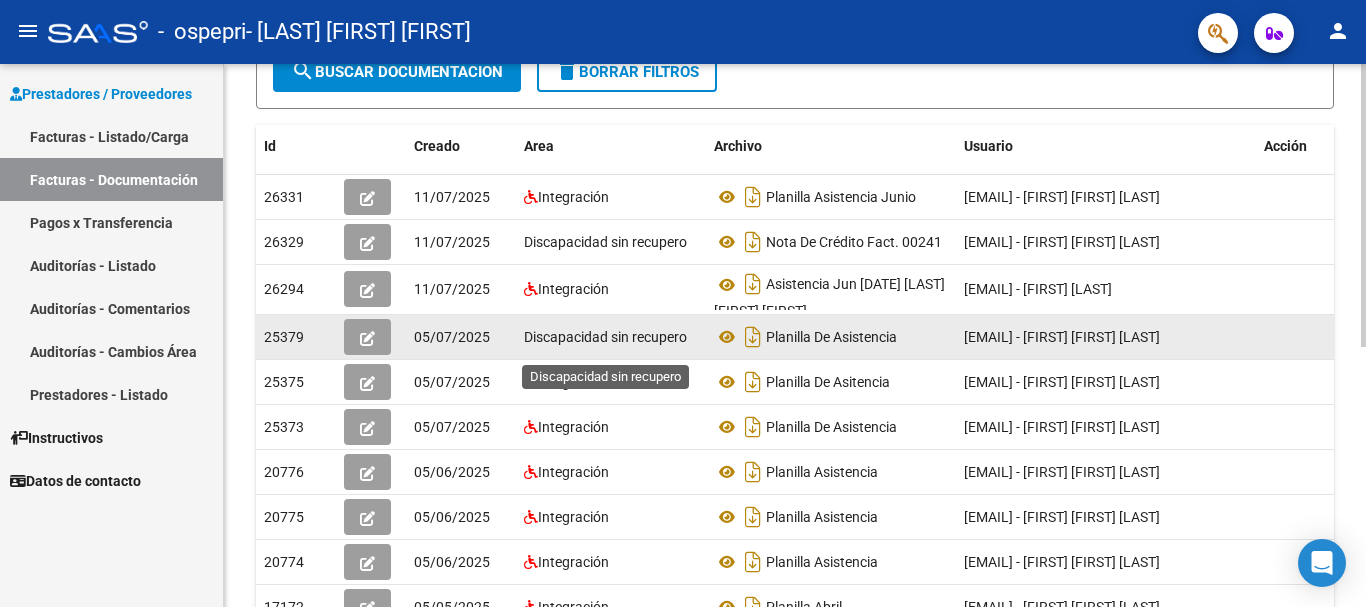 click on "Discapacidad sin recupero" 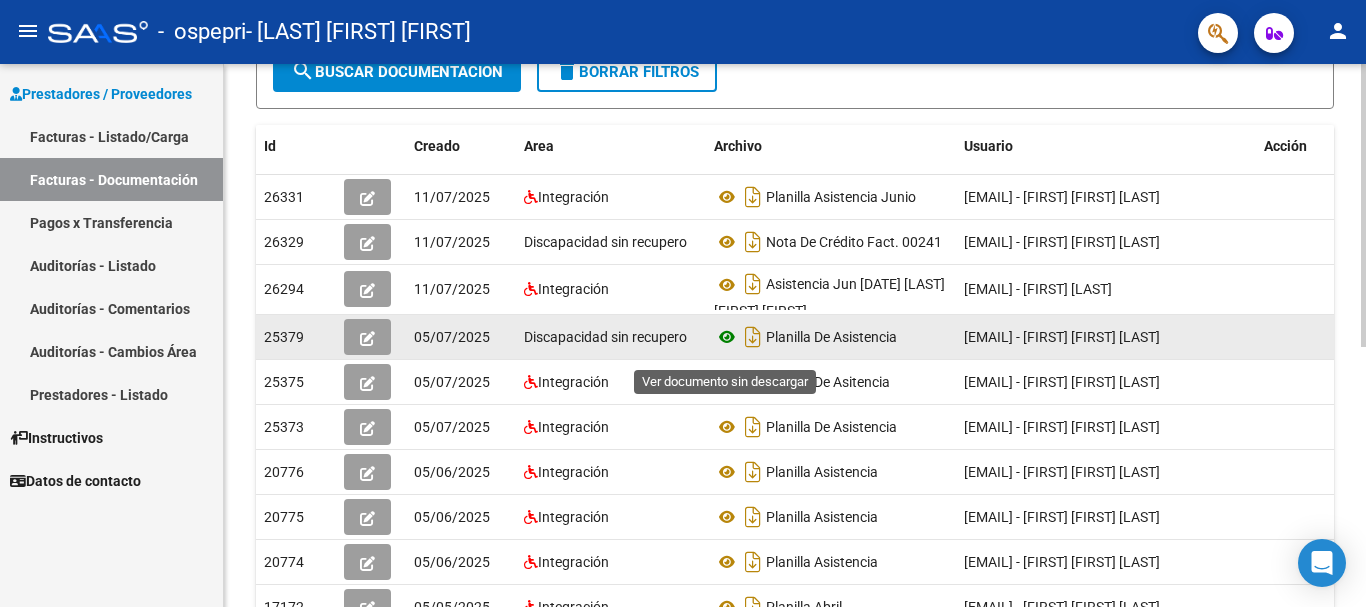 click 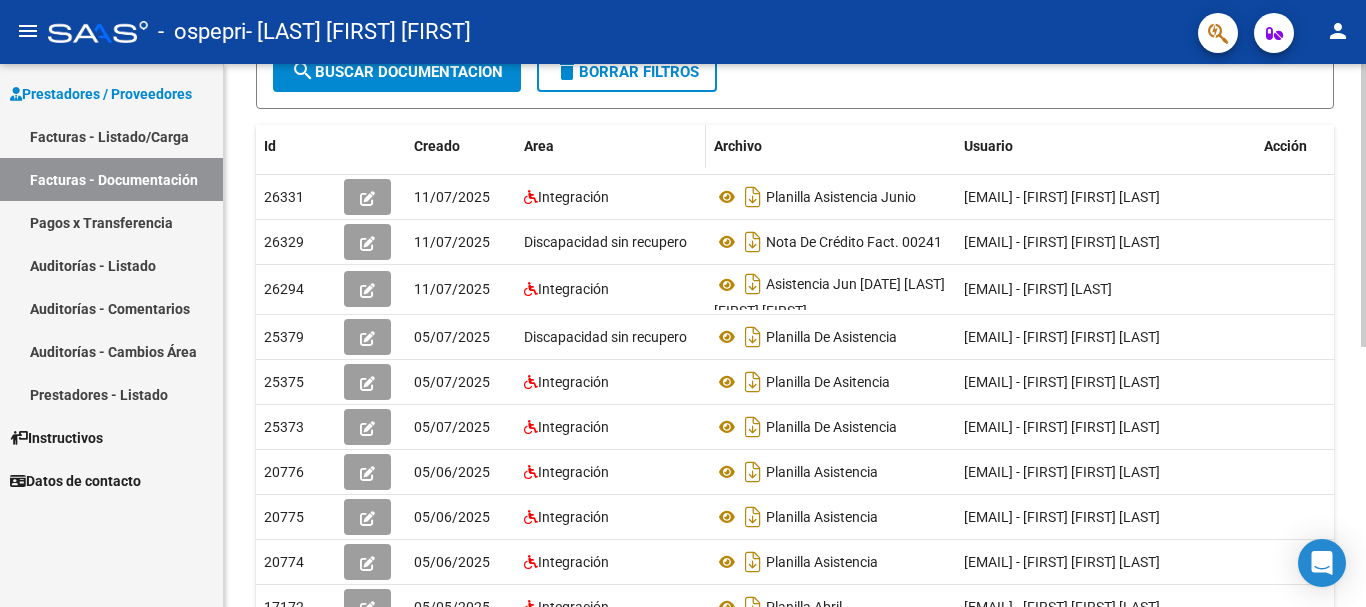 scroll, scrollTop: 0, scrollLeft: 0, axis: both 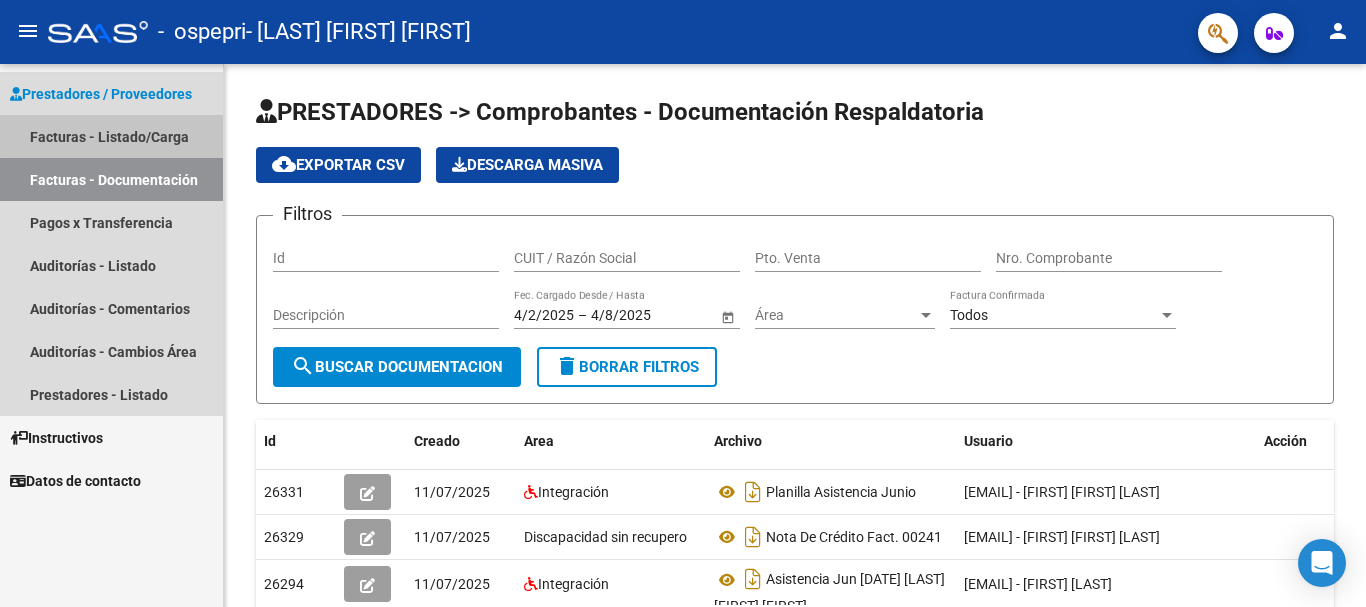 click on "Facturas - Listado/Carga" at bounding box center [111, 136] 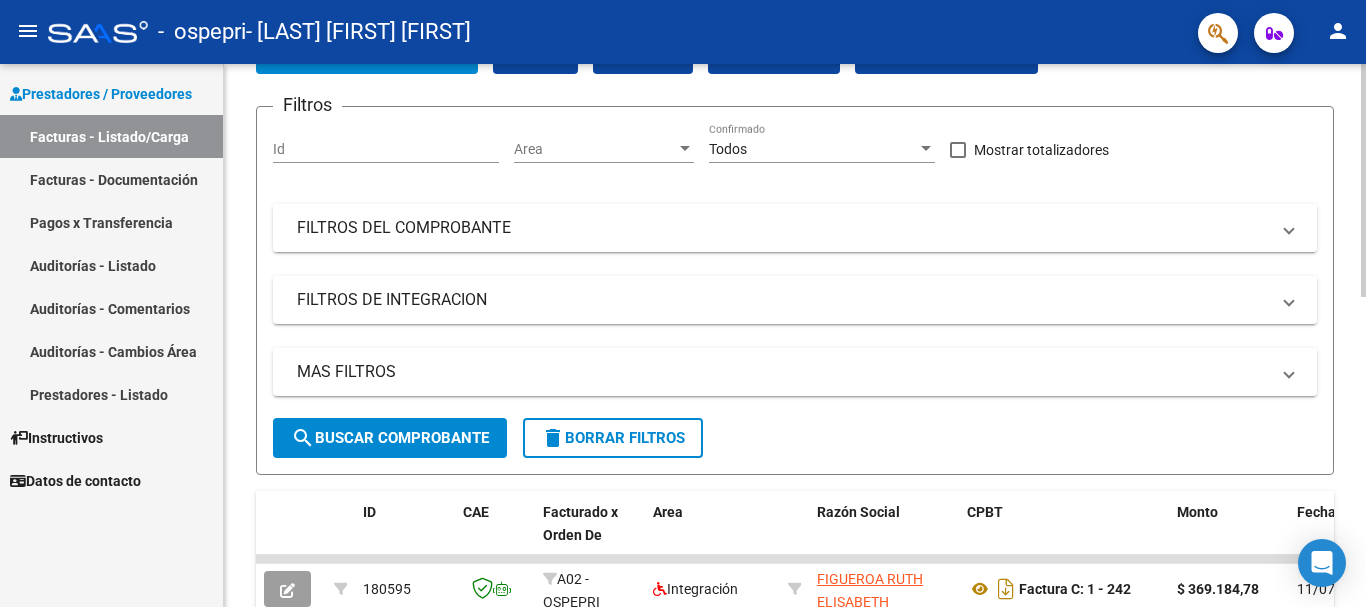 scroll, scrollTop: 0, scrollLeft: 0, axis: both 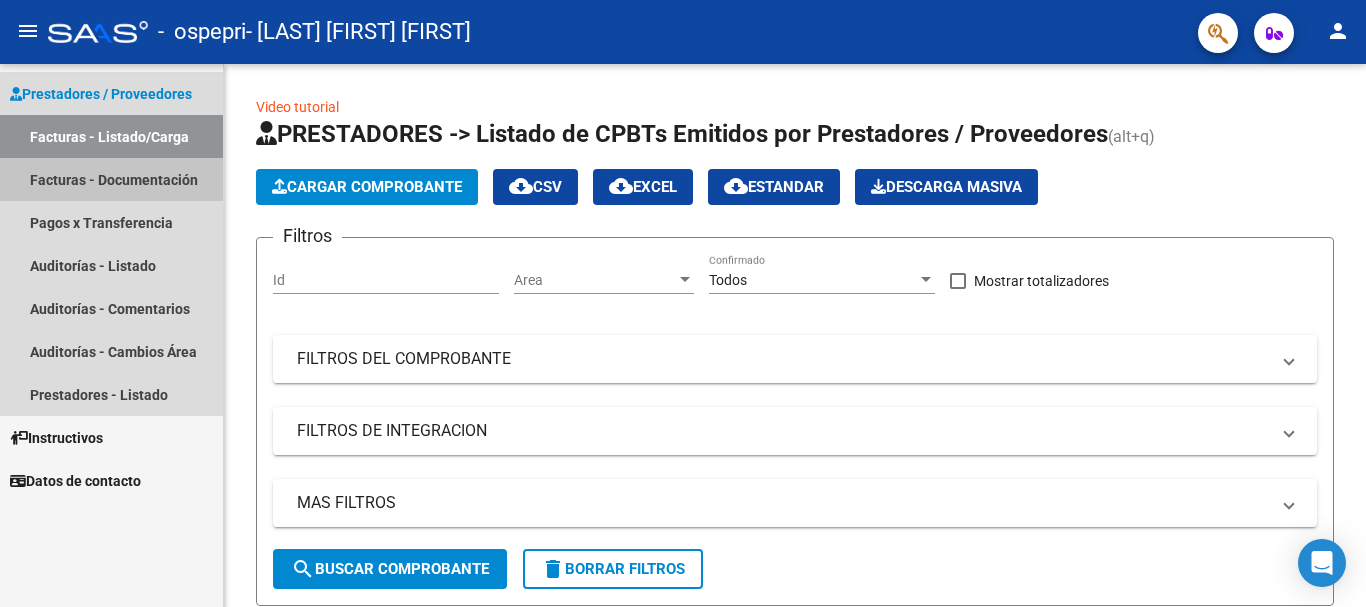 click on "Facturas - Documentación" at bounding box center [111, 179] 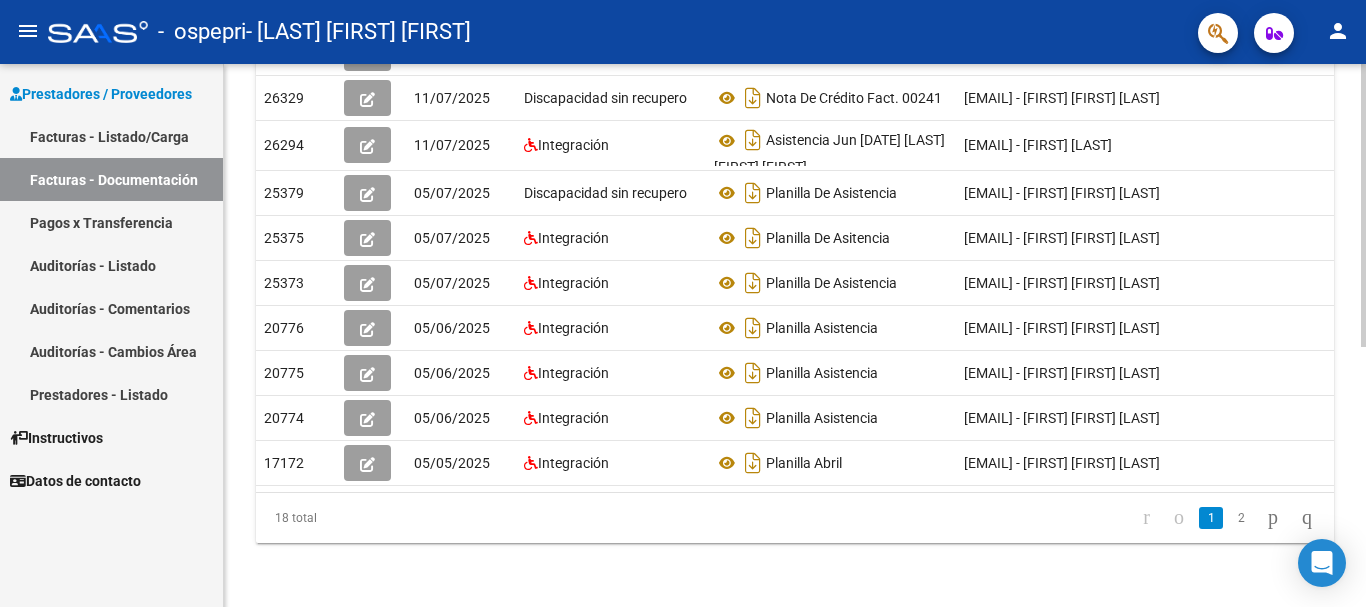 scroll, scrollTop: 0, scrollLeft: 0, axis: both 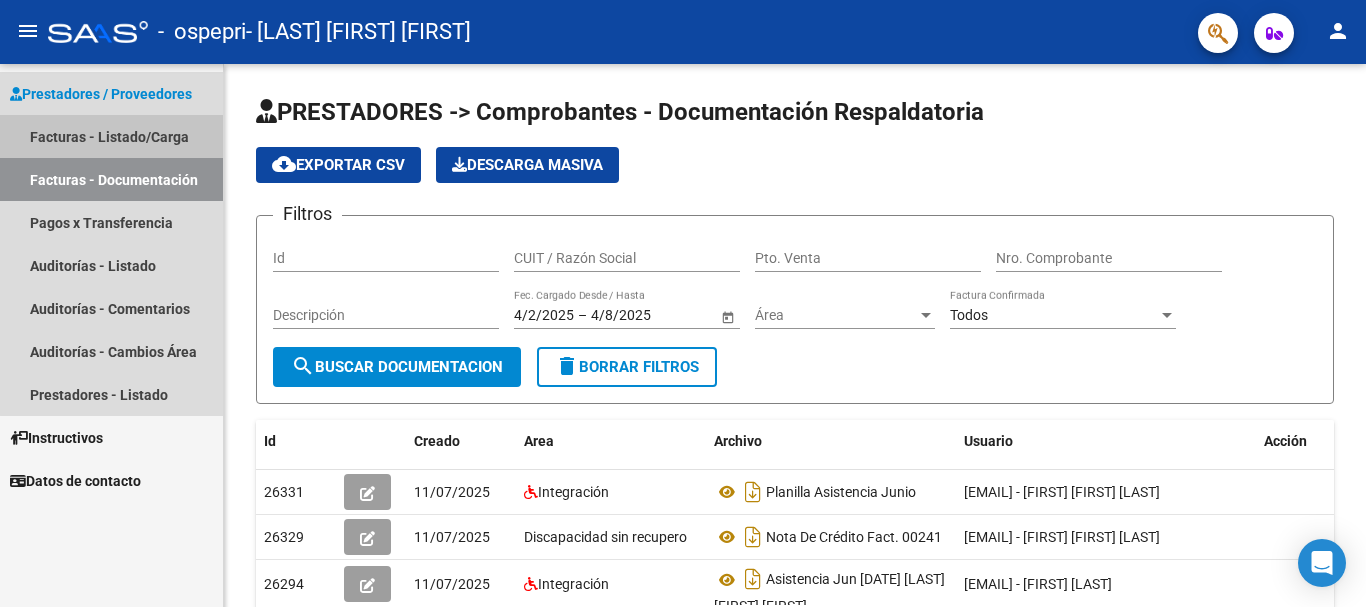 click on "Facturas - Listado/Carga" at bounding box center (111, 136) 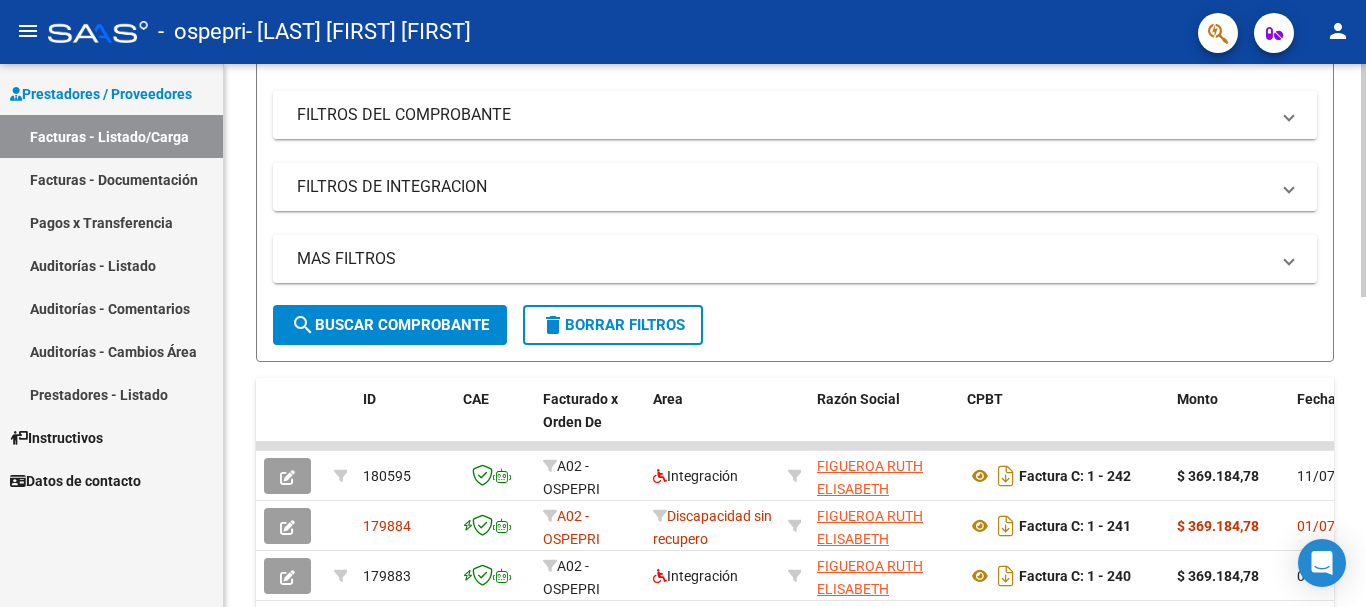 scroll, scrollTop: 0, scrollLeft: 0, axis: both 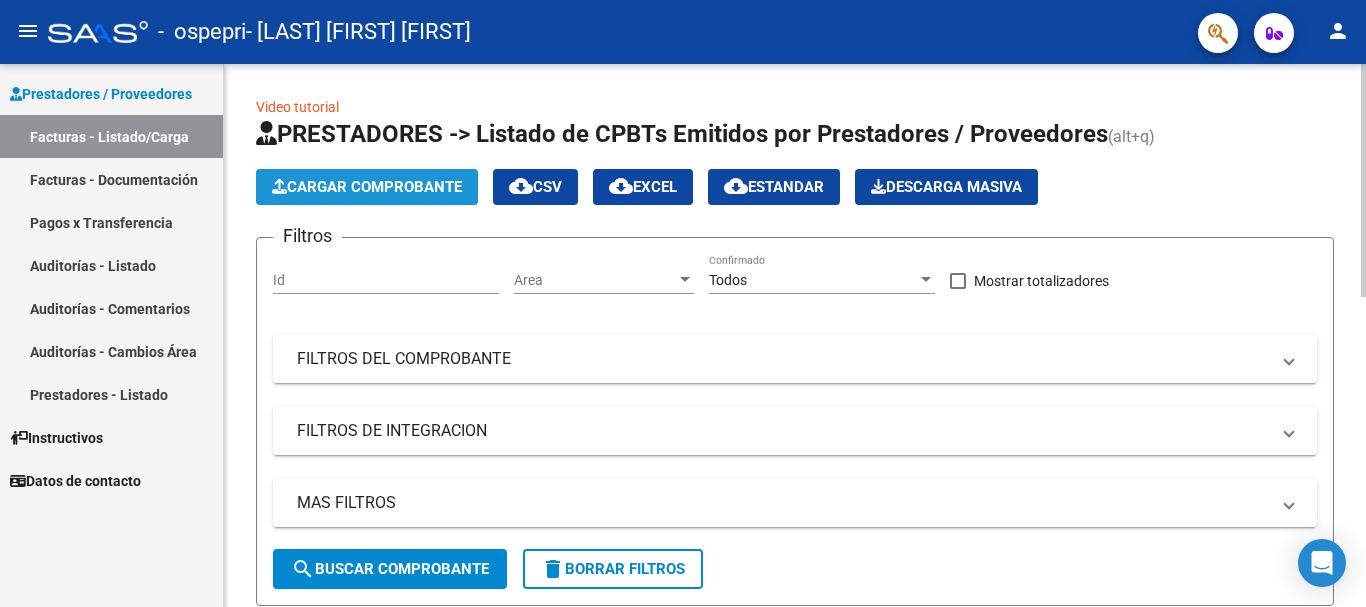 click on "Cargar Comprobante" 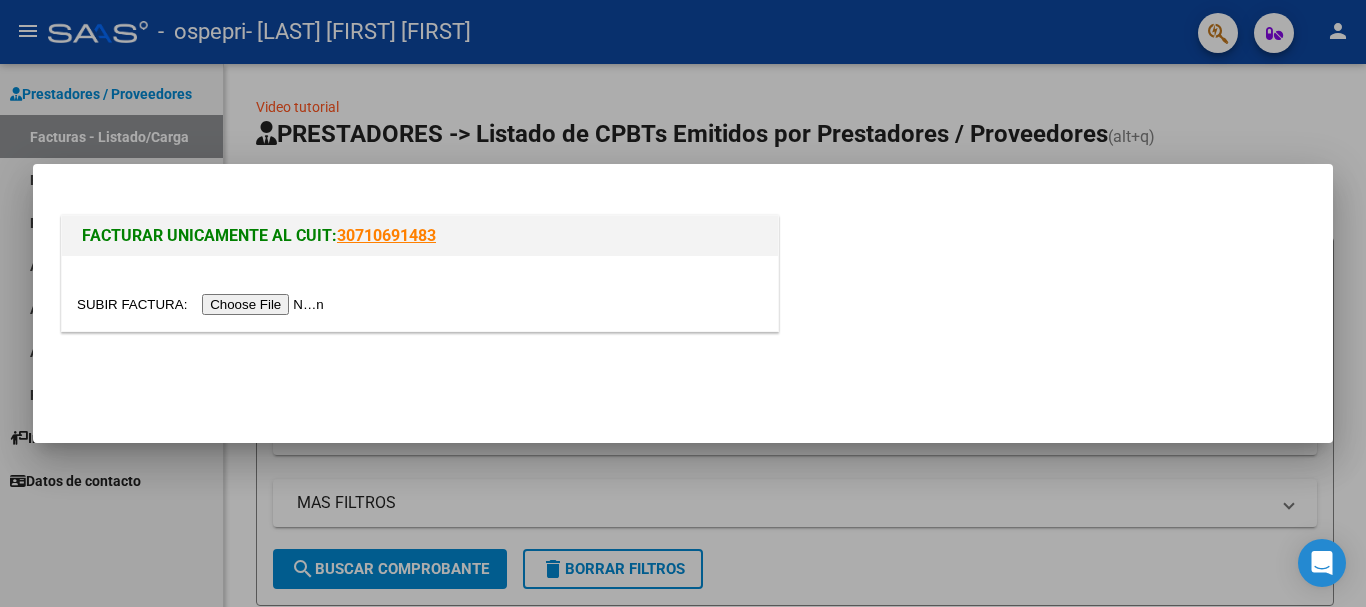 click at bounding box center (203, 304) 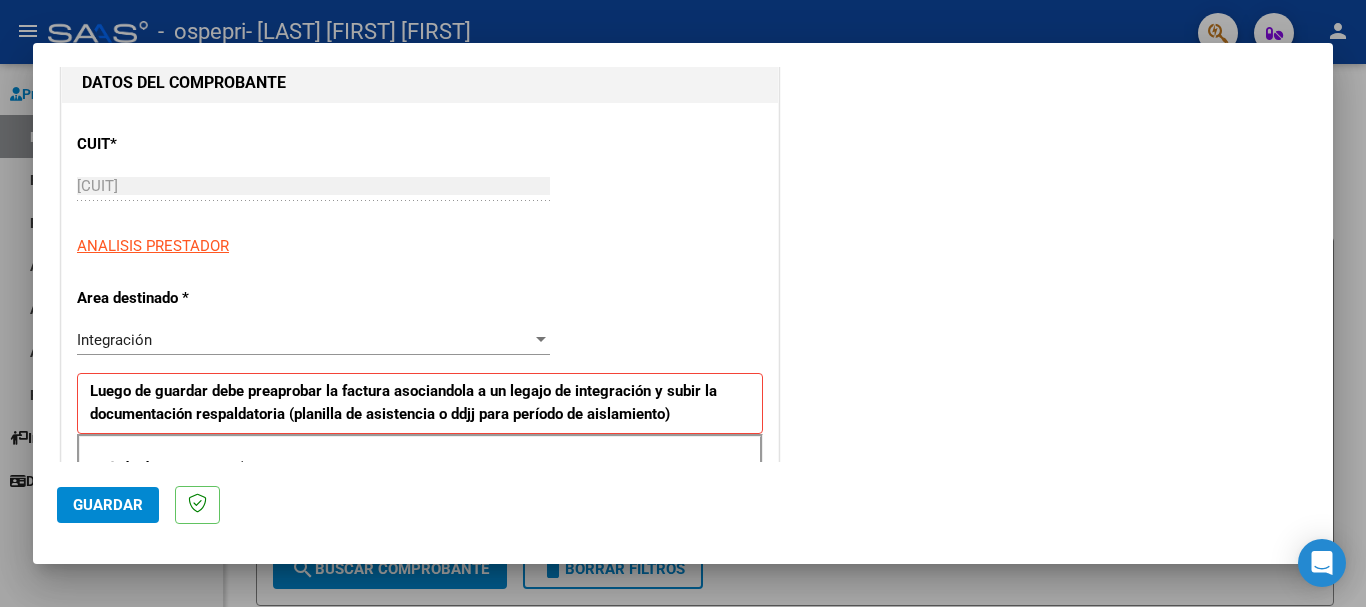 scroll, scrollTop: 216, scrollLeft: 0, axis: vertical 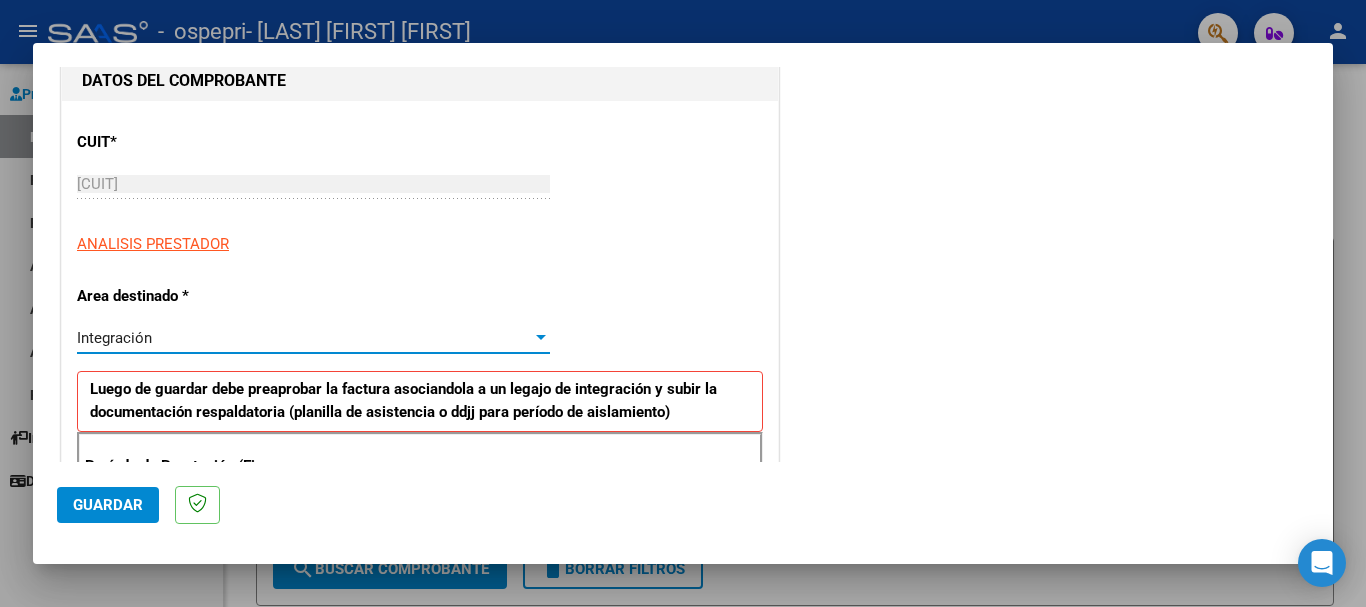 click at bounding box center [541, 338] 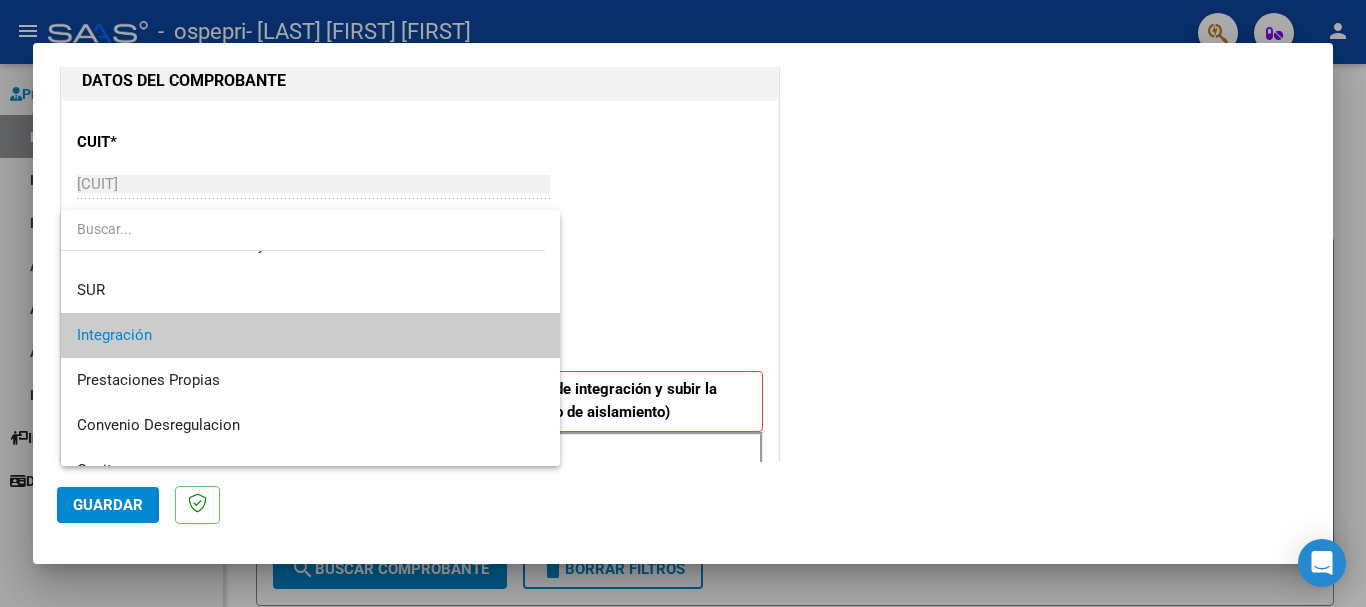 scroll, scrollTop: 149, scrollLeft: 0, axis: vertical 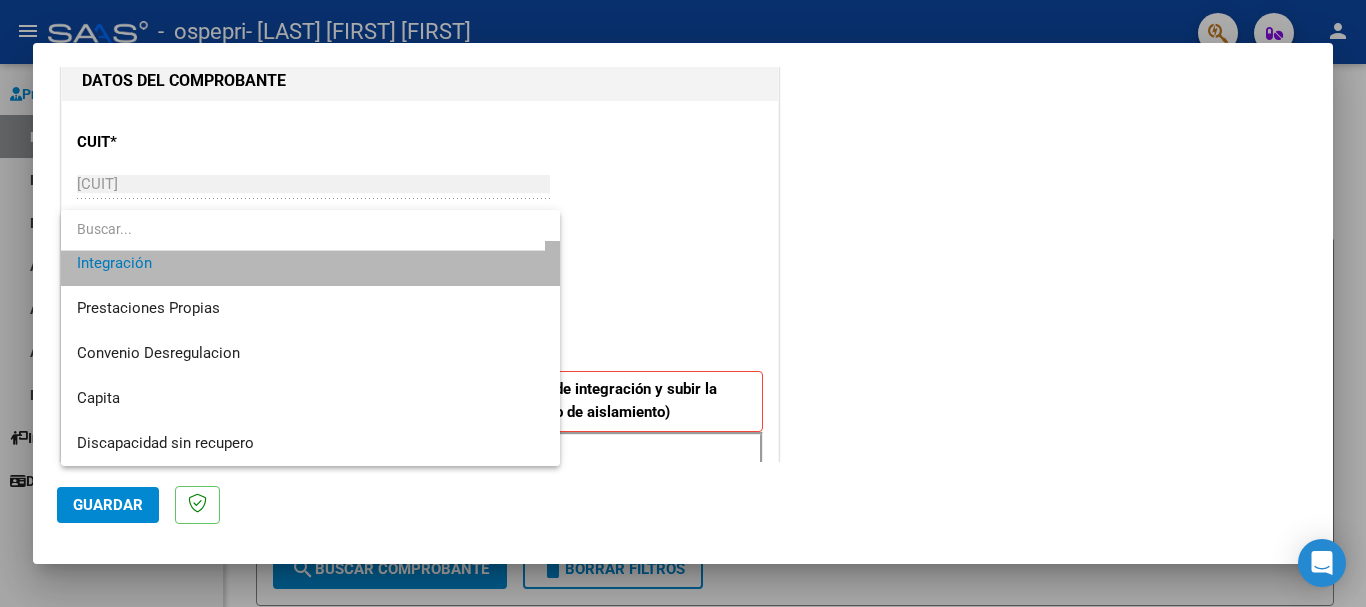 click on "Integración" at bounding box center (310, 263) 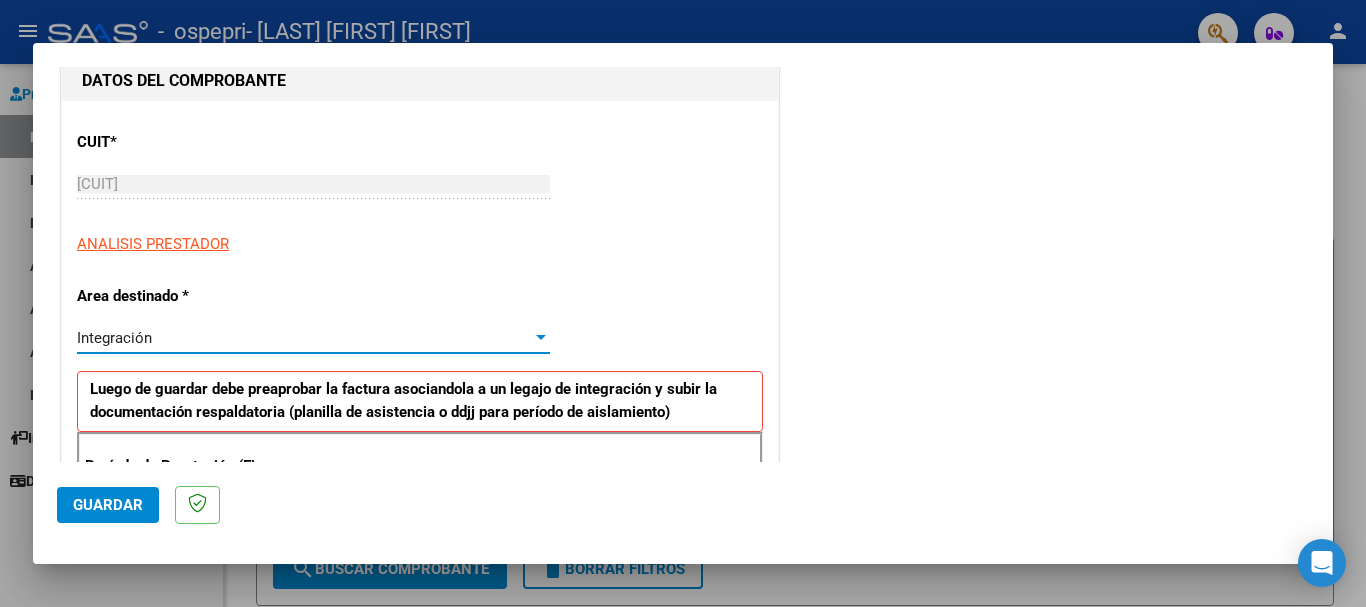 click at bounding box center [541, 337] 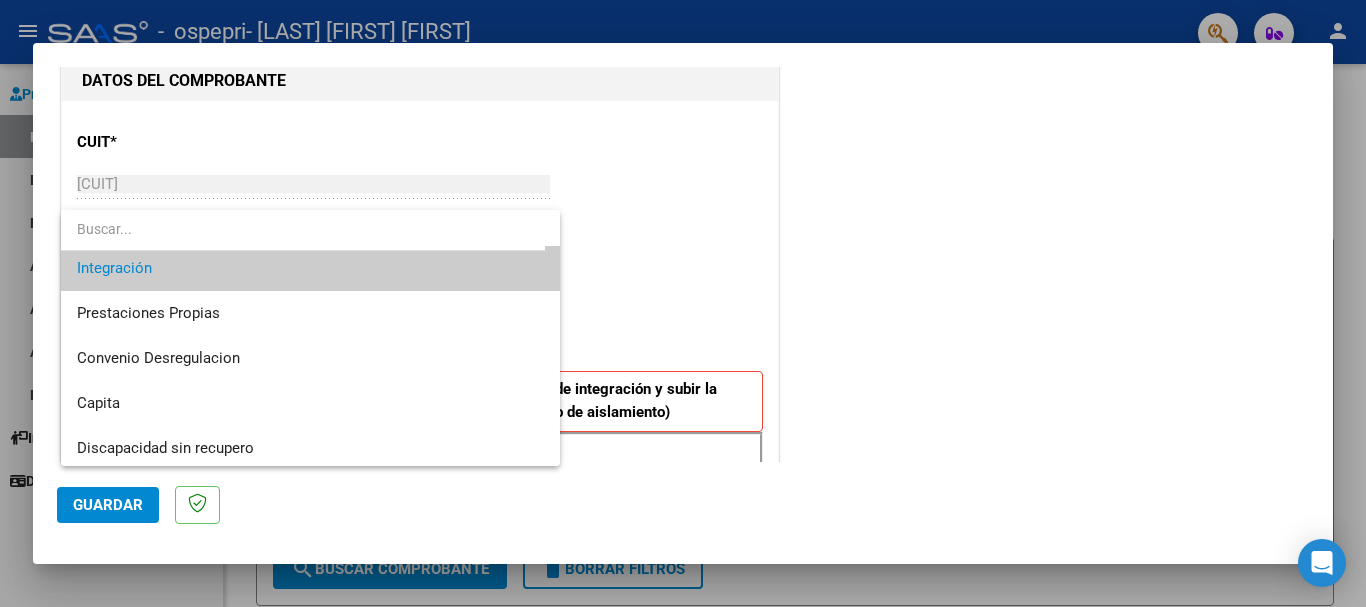 scroll, scrollTop: 149, scrollLeft: 0, axis: vertical 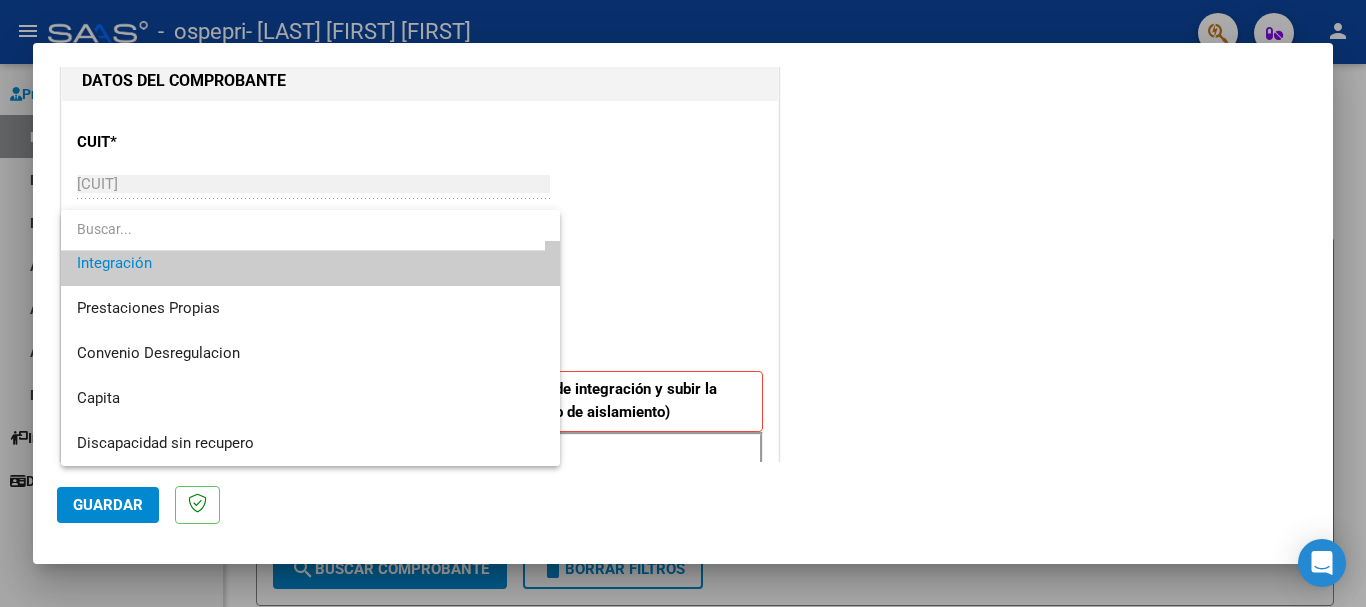 click at bounding box center [683, 303] 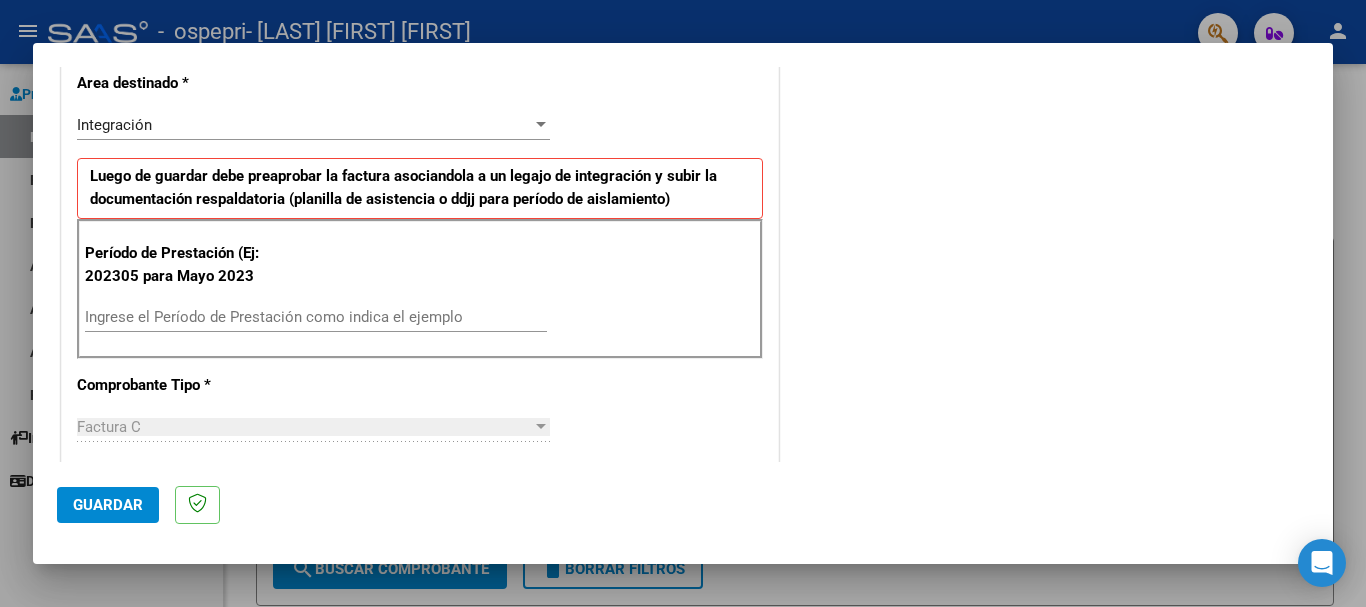 scroll, scrollTop: 430, scrollLeft: 0, axis: vertical 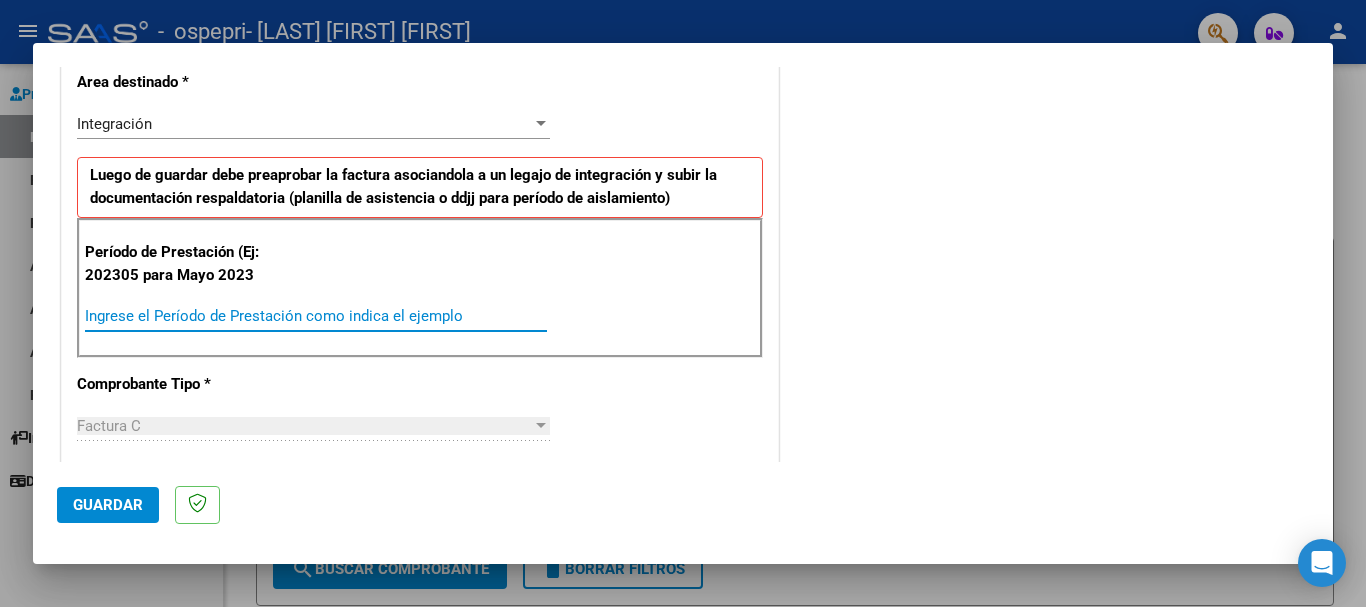 click on "Ingrese el Período de Prestación como indica el ejemplo" at bounding box center (316, 316) 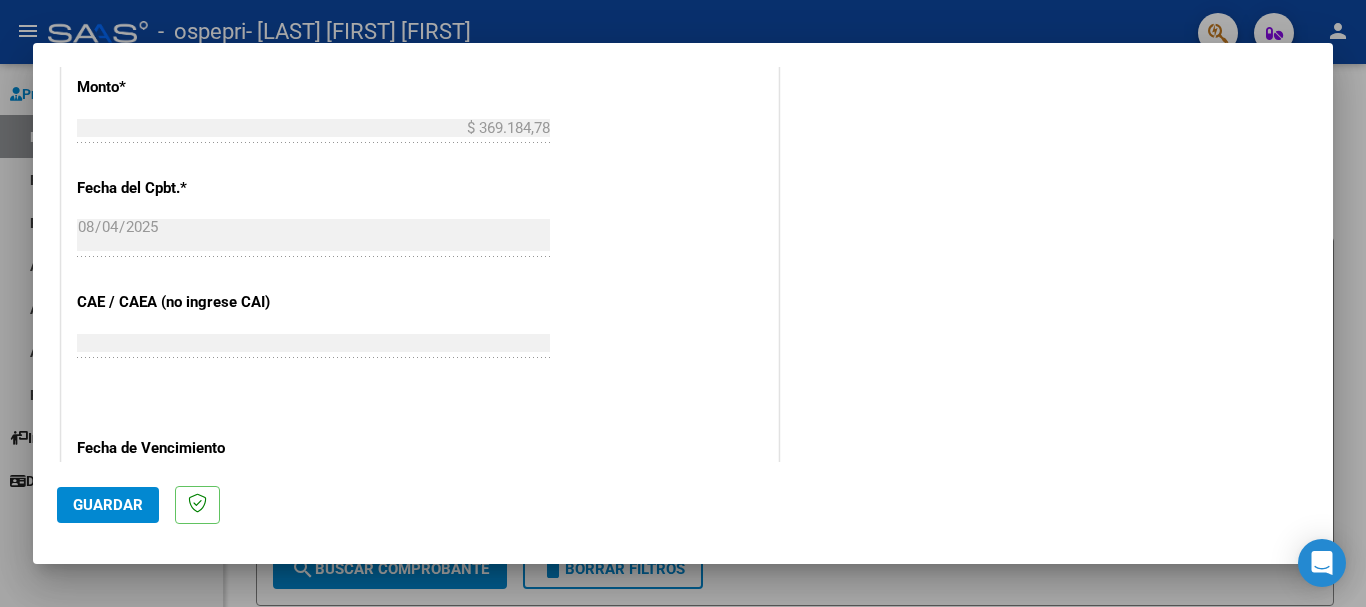 scroll, scrollTop: 1036, scrollLeft: 0, axis: vertical 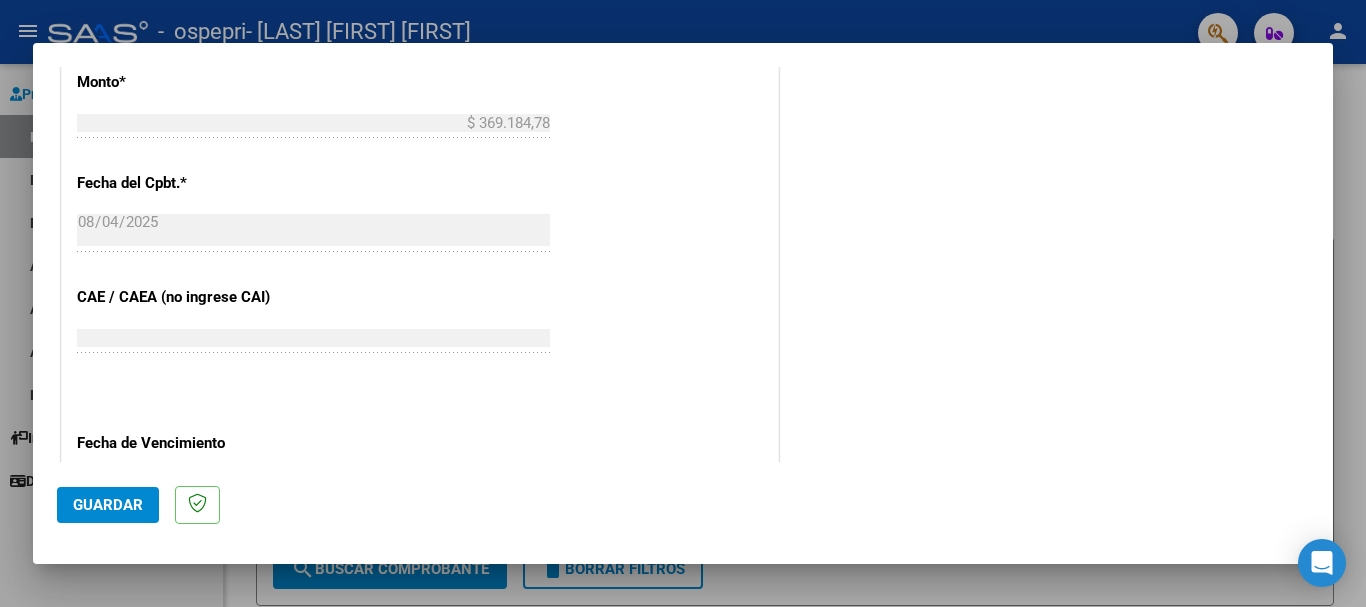 type on "202507" 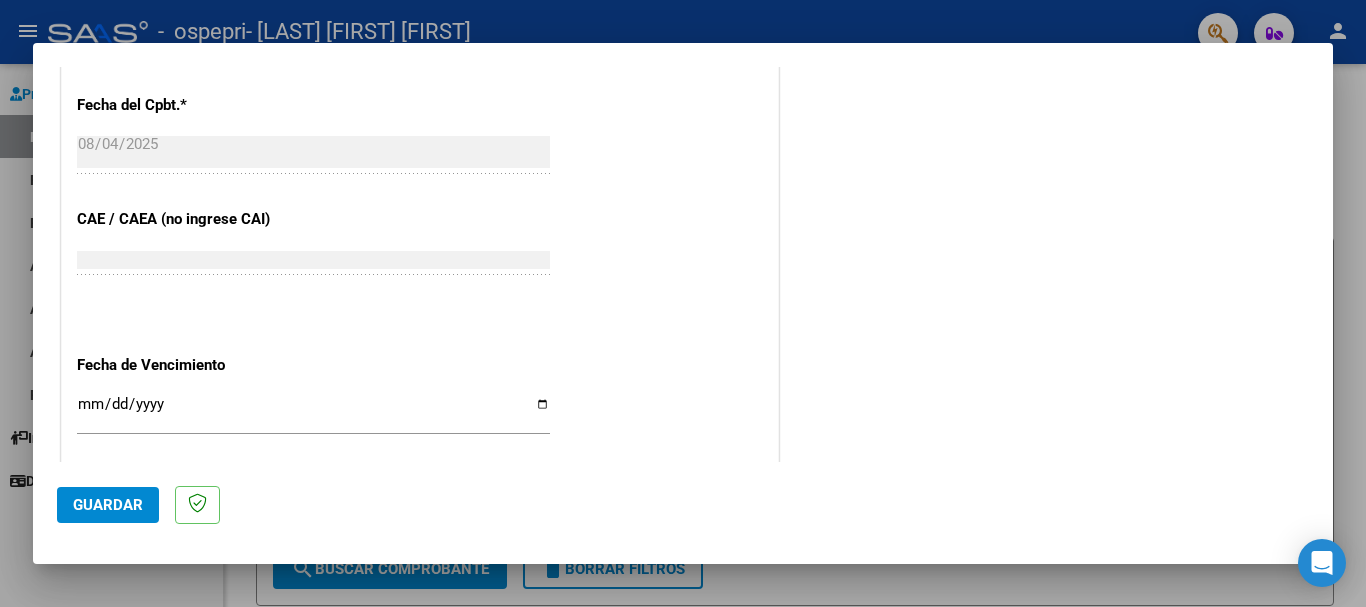 scroll, scrollTop: 1327, scrollLeft: 0, axis: vertical 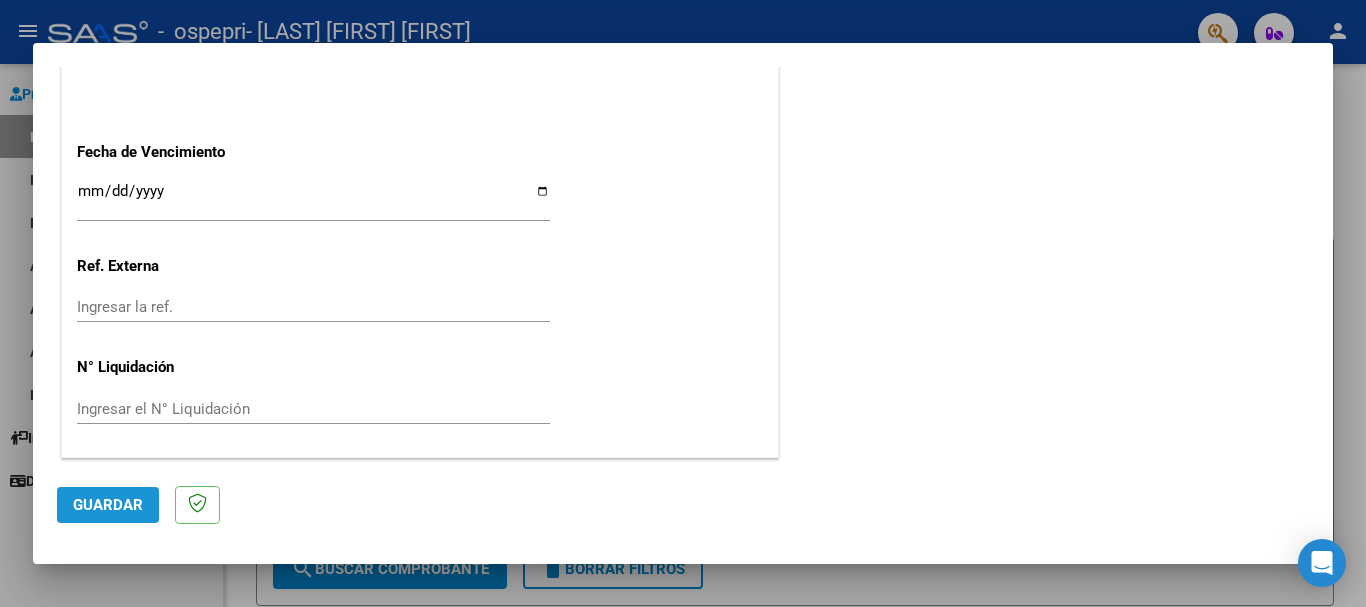 click on "Guardar" 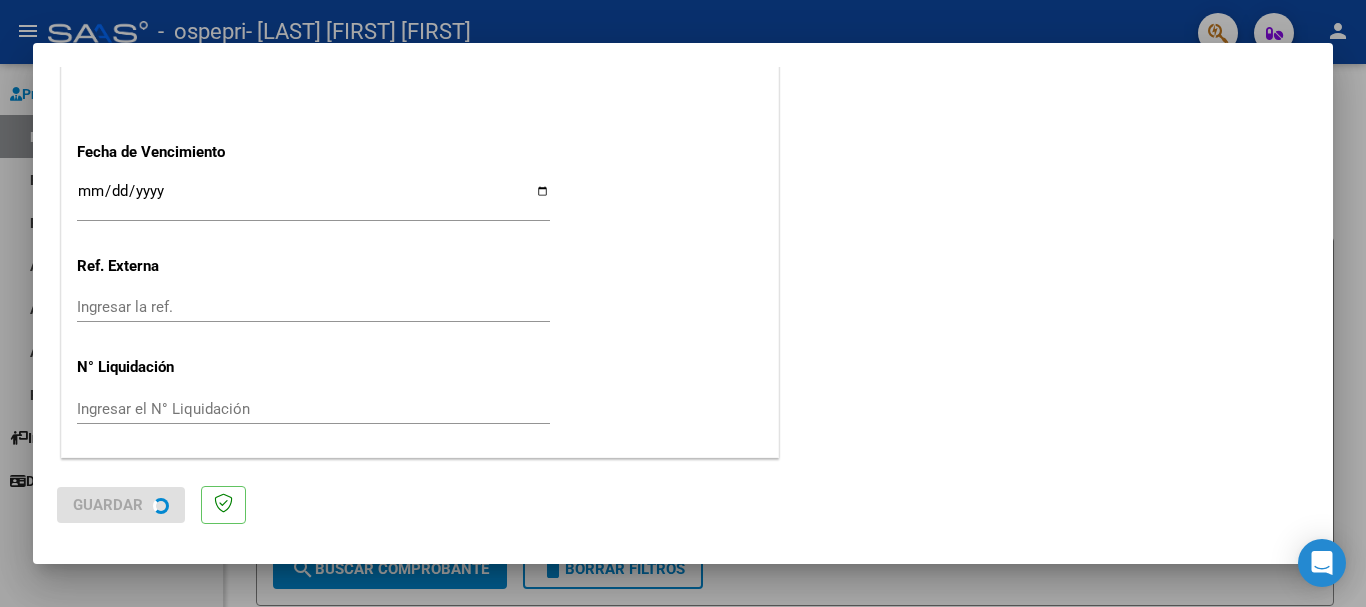 scroll, scrollTop: 0, scrollLeft: 0, axis: both 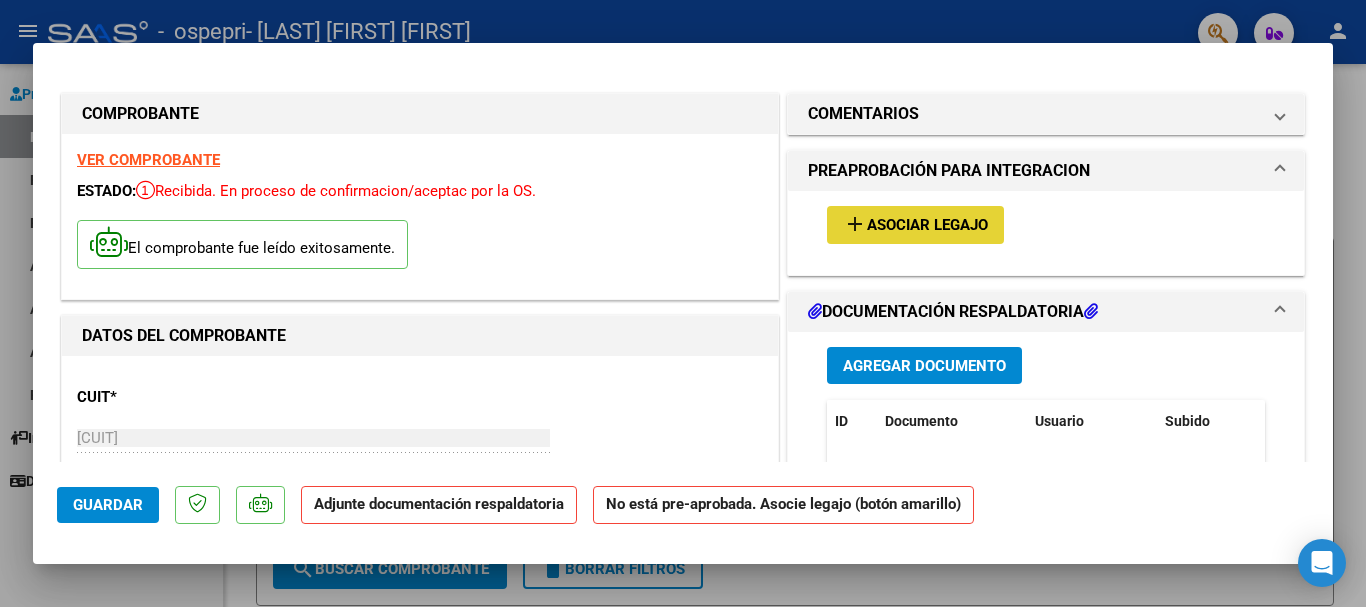 click on "Asociar Legajo" at bounding box center (927, 226) 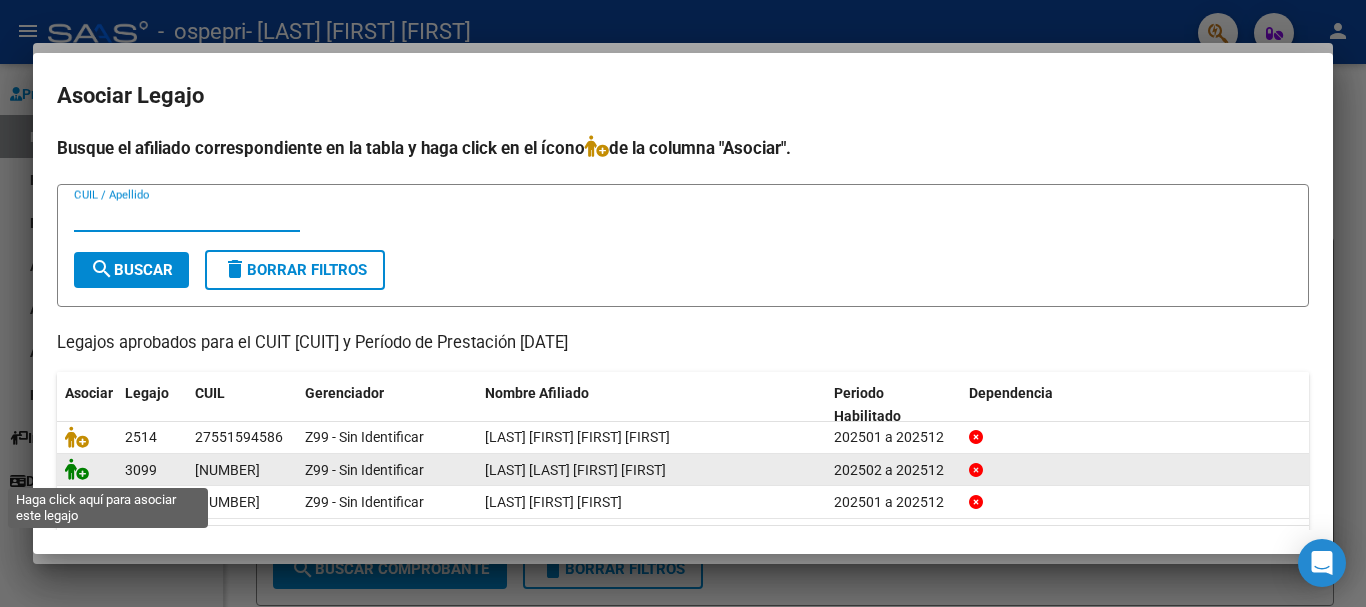 click 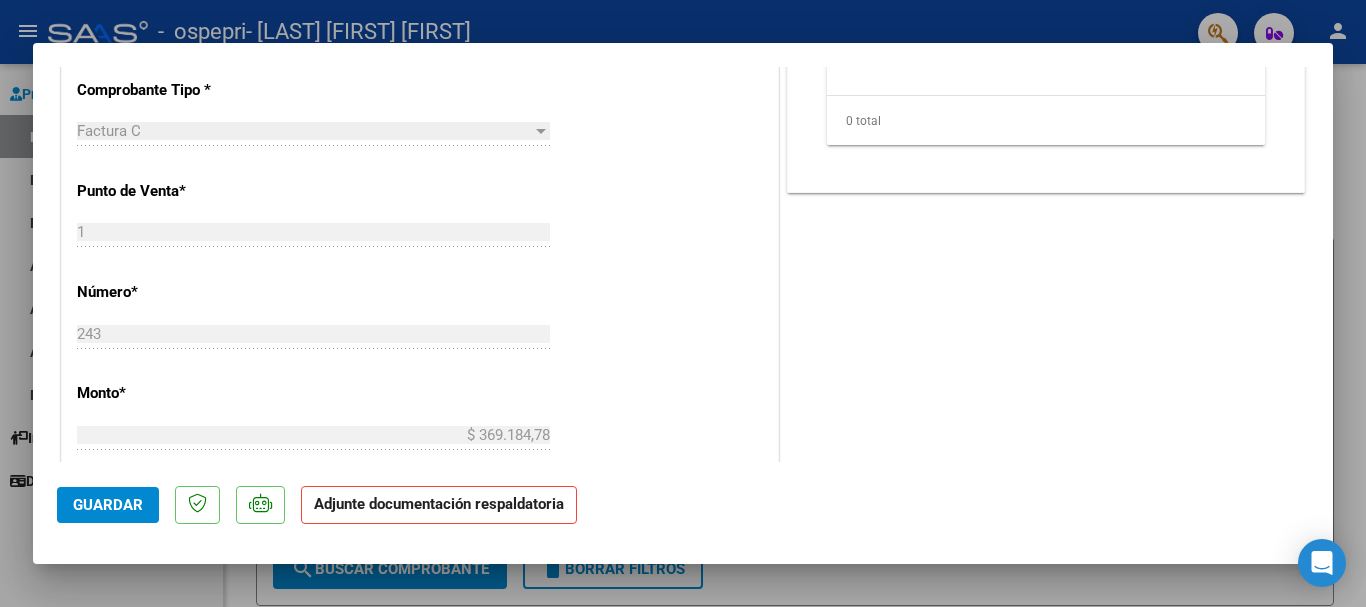 scroll, scrollTop: 812, scrollLeft: 0, axis: vertical 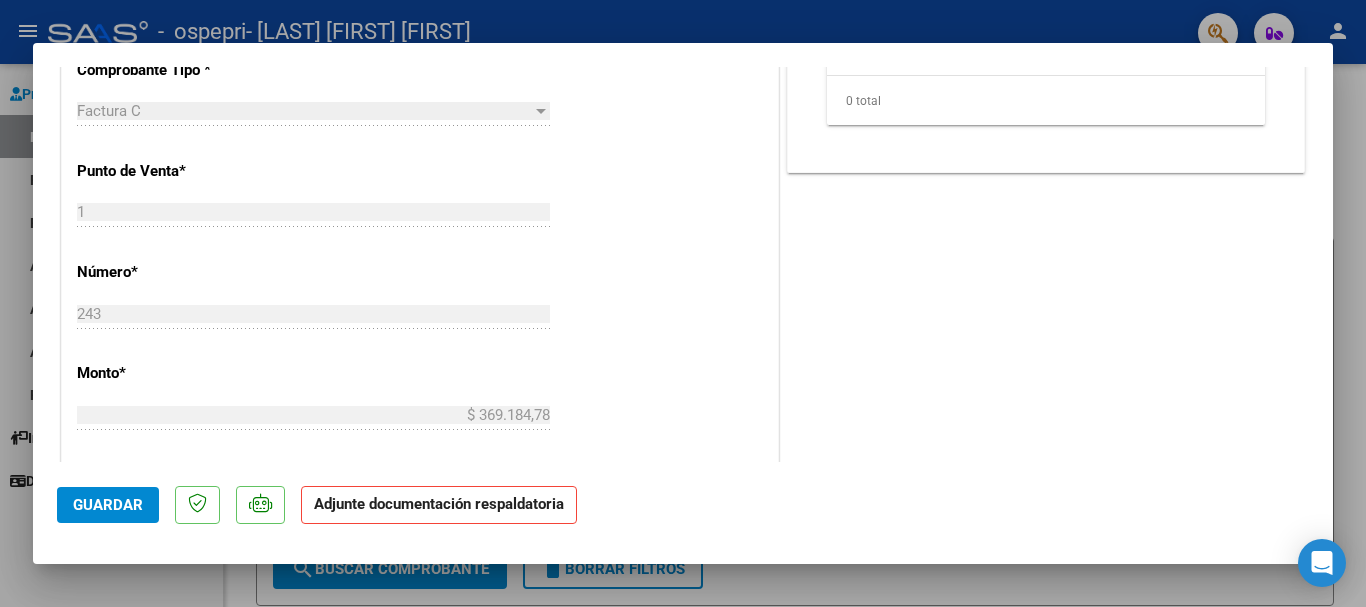 click on "Guardar" 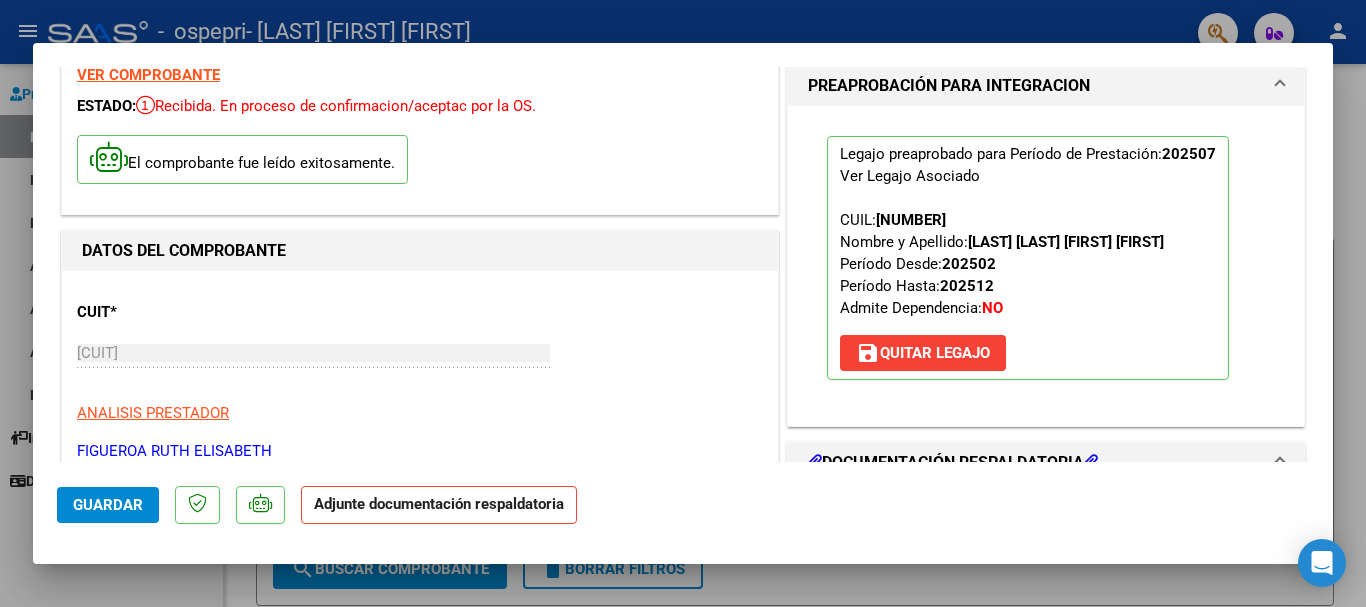 scroll, scrollTop: 0, scrollLeft: 0, axis: both 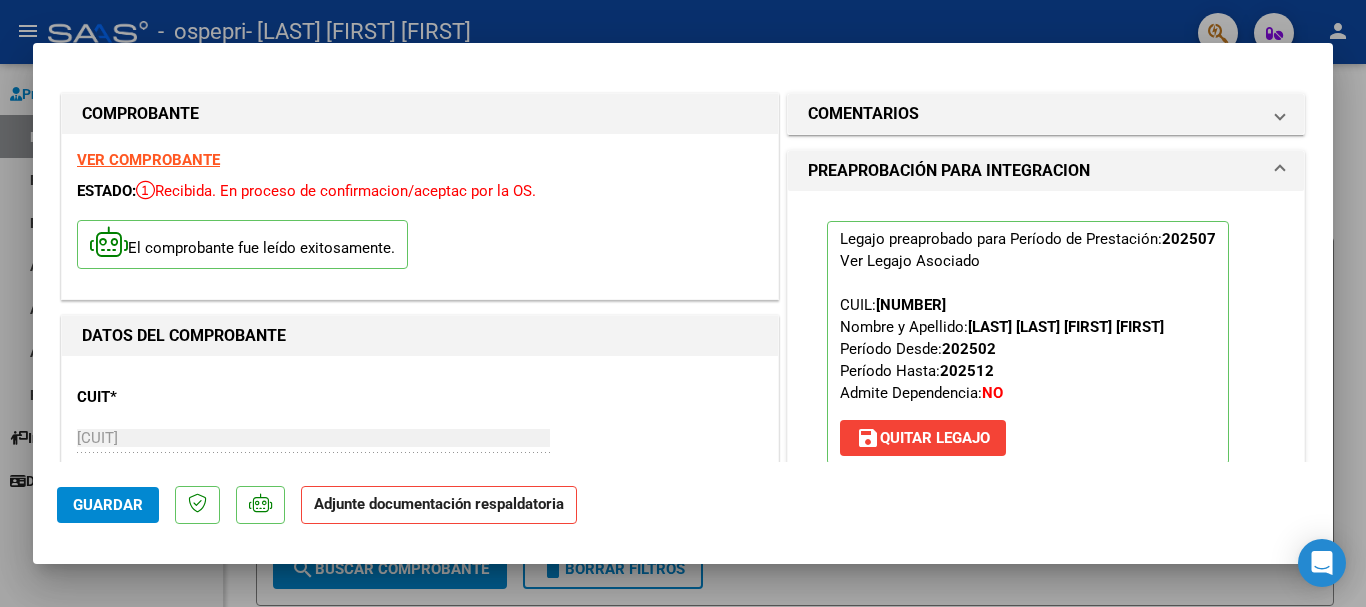 click at bounding box center (683, 303) 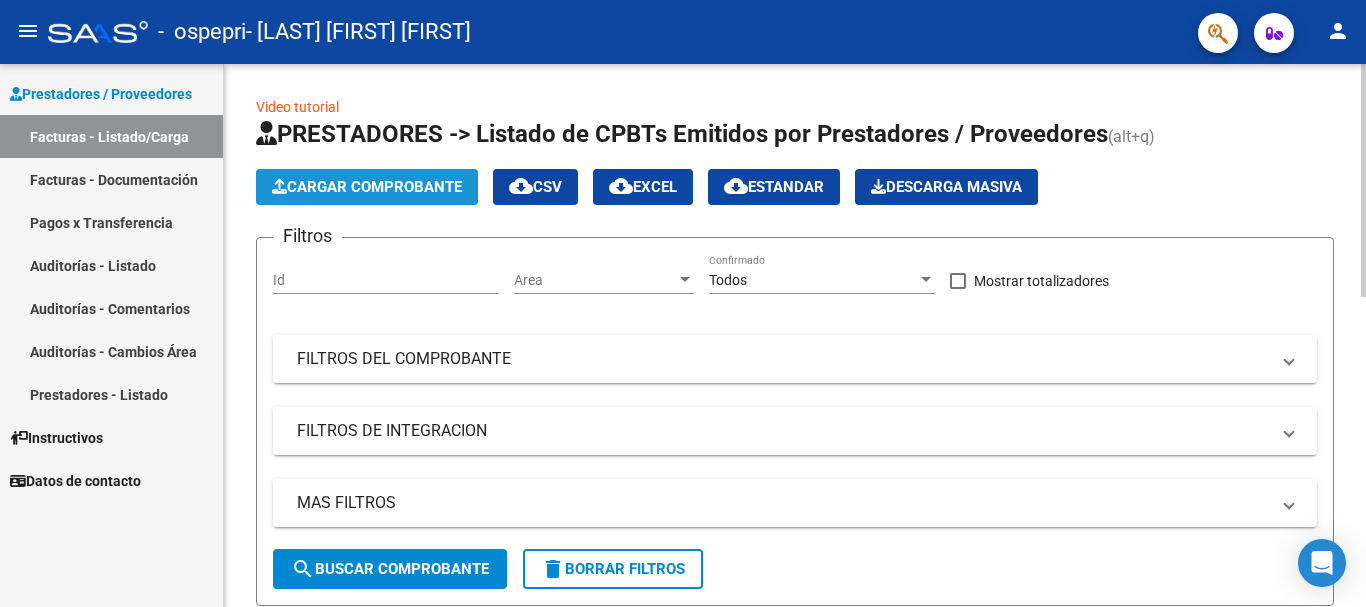 click on "Cargar Comprobante" 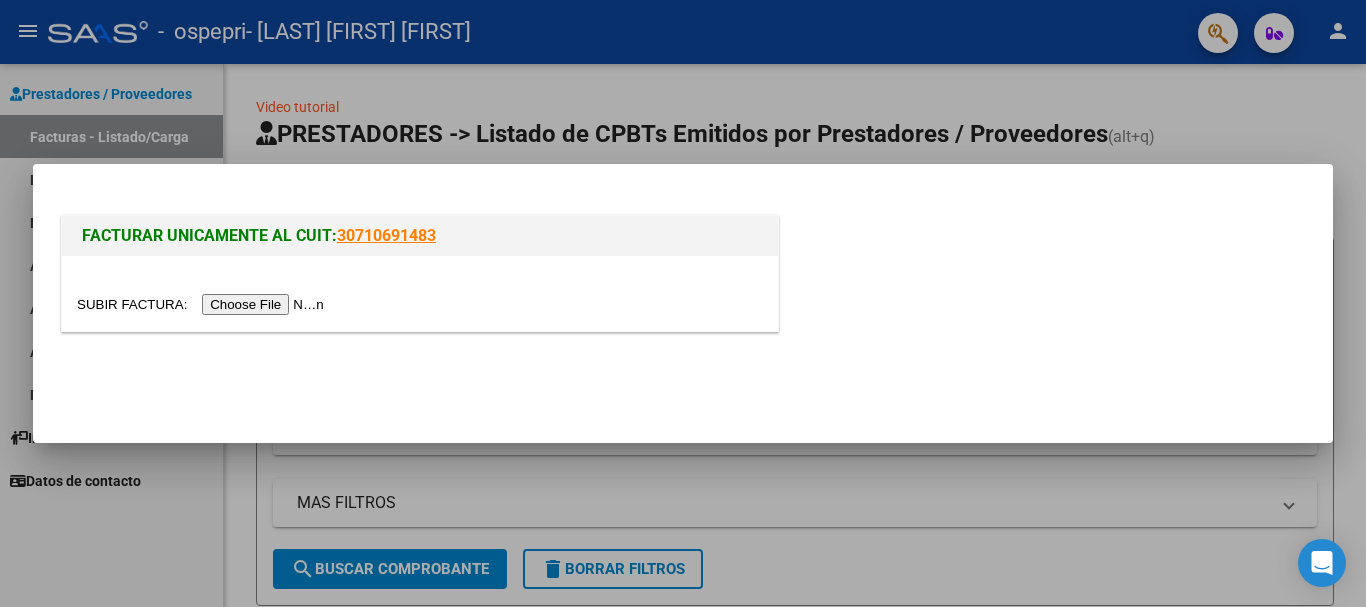click at bounding box center [203, 304] 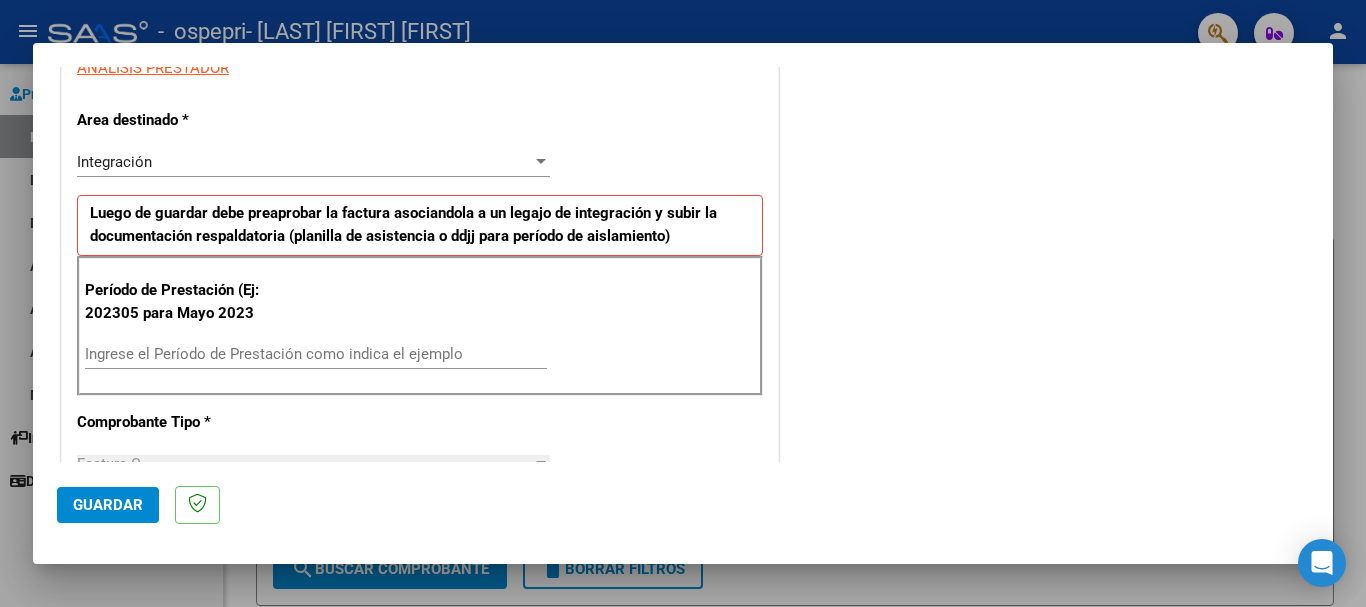scroll, scrollTop: 410, scrollLeft: 0, axis: vertical 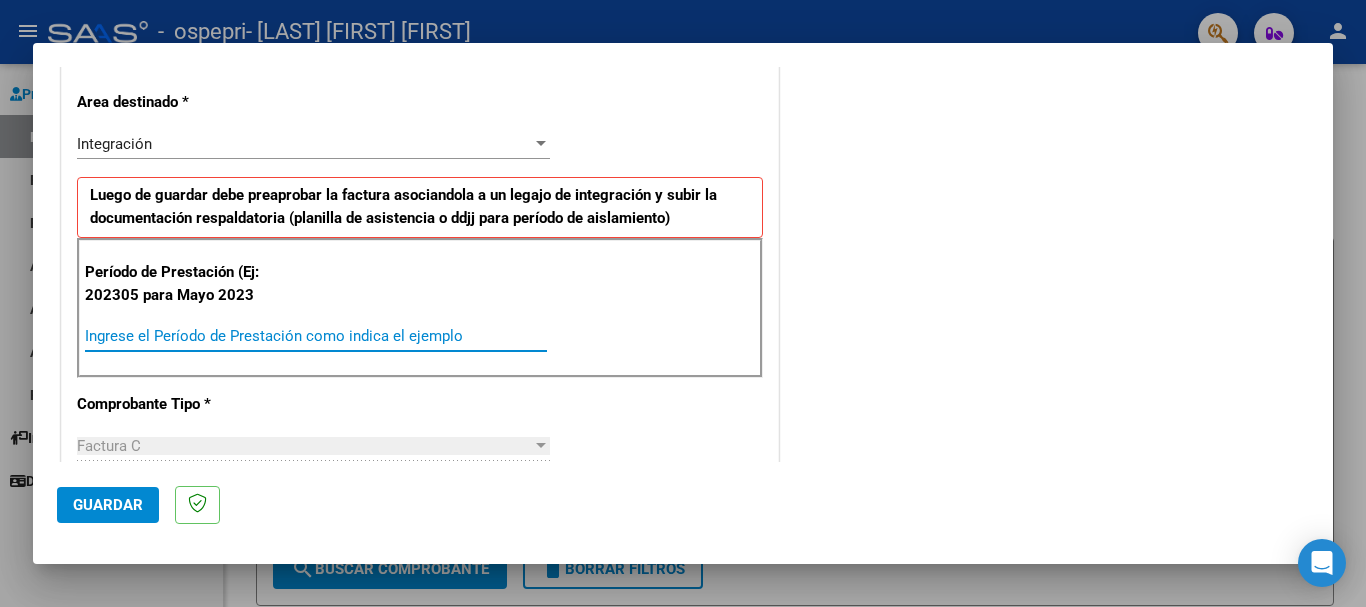 click on "Ingrese el Período de Prestación como indica el ejemplo" at bounding box center (316, 336) 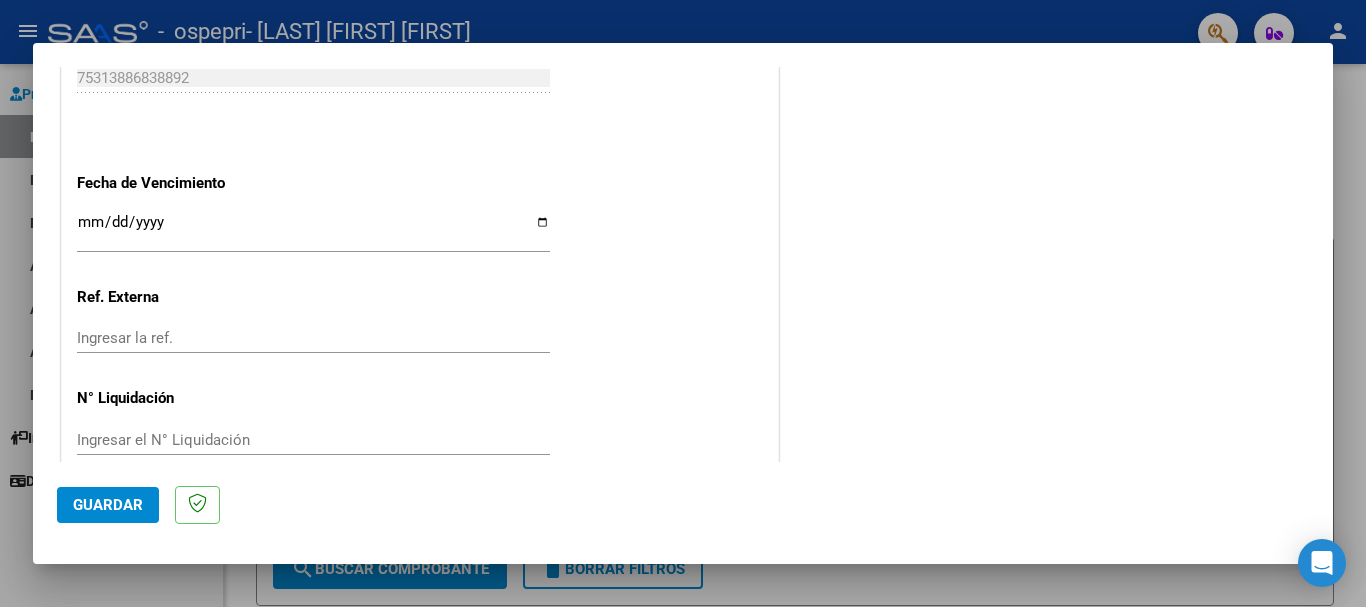 scroll, scrollTop: 1327, scrollLeft: 0, axis: vertical 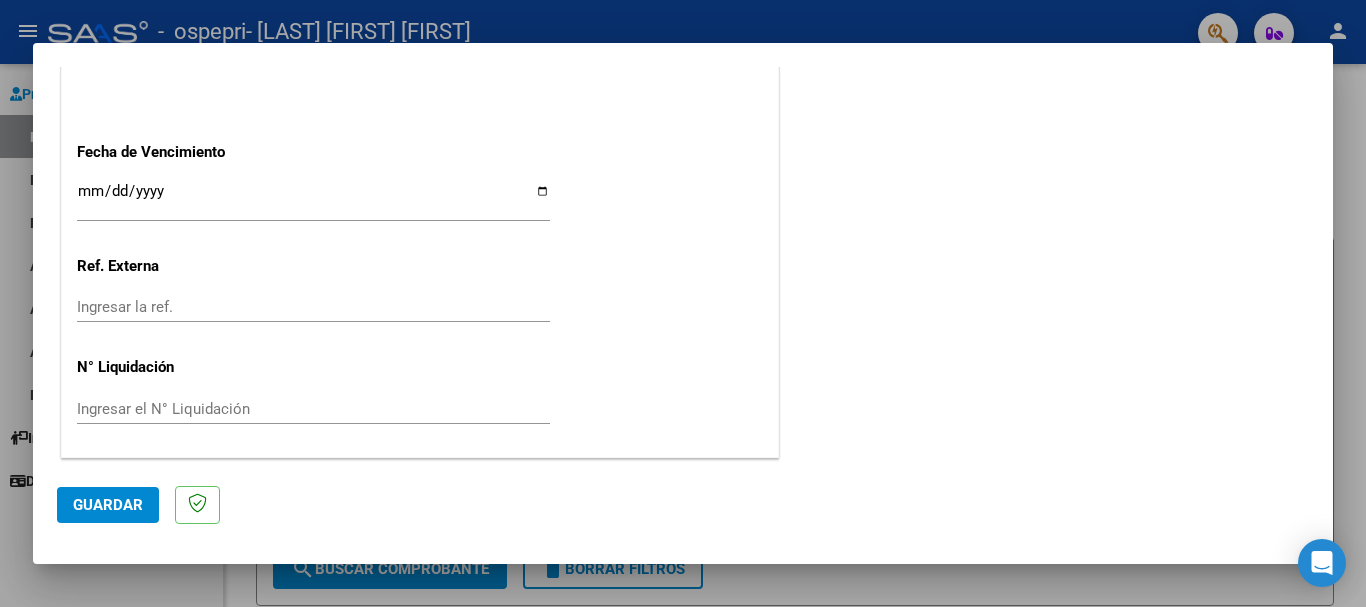 type on "202507" 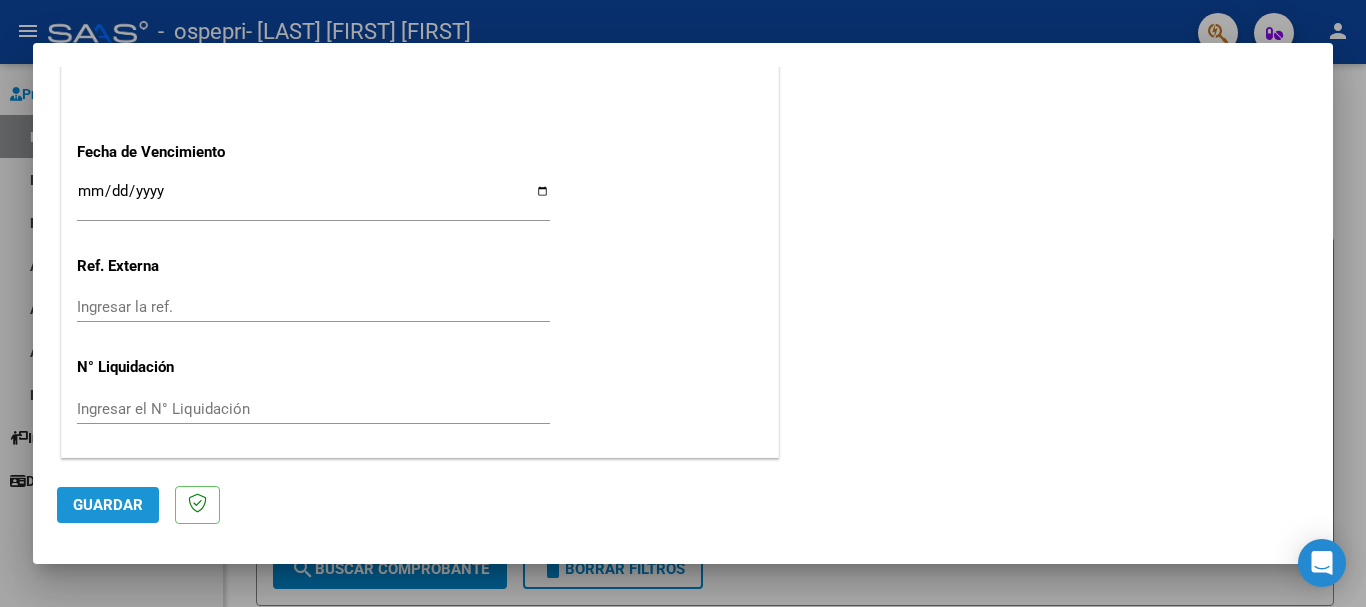 click on "Guardar" 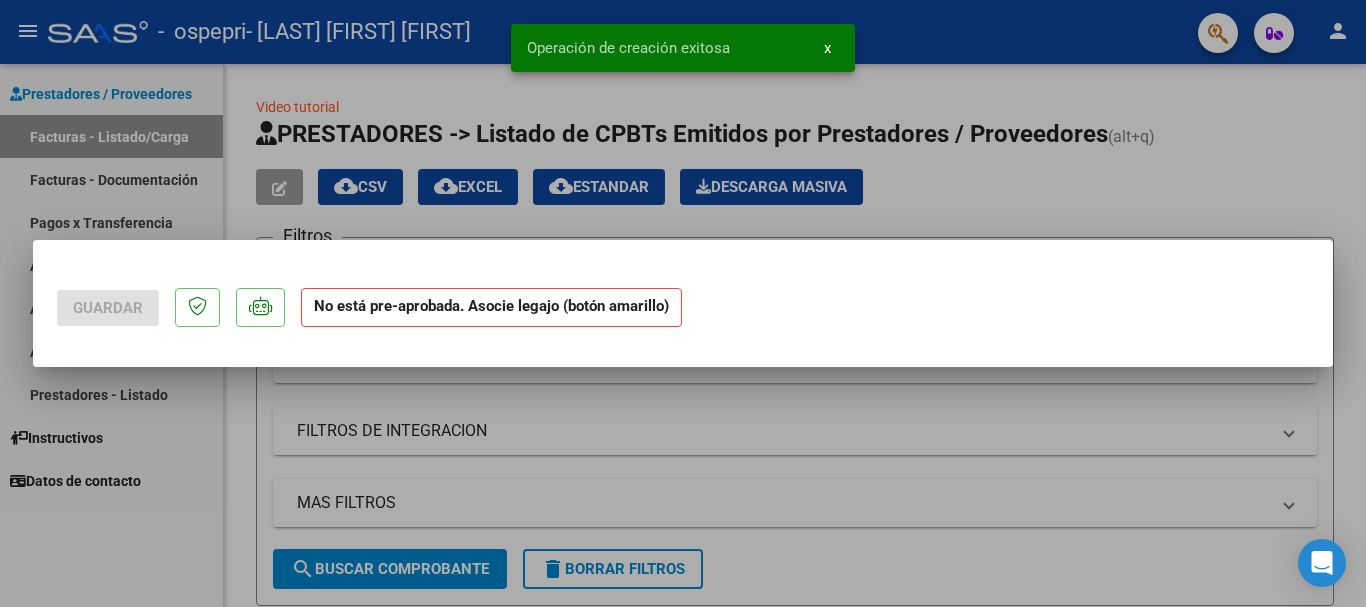 scroll, scrollTop: 0, scrollLeft: 0, axis: both 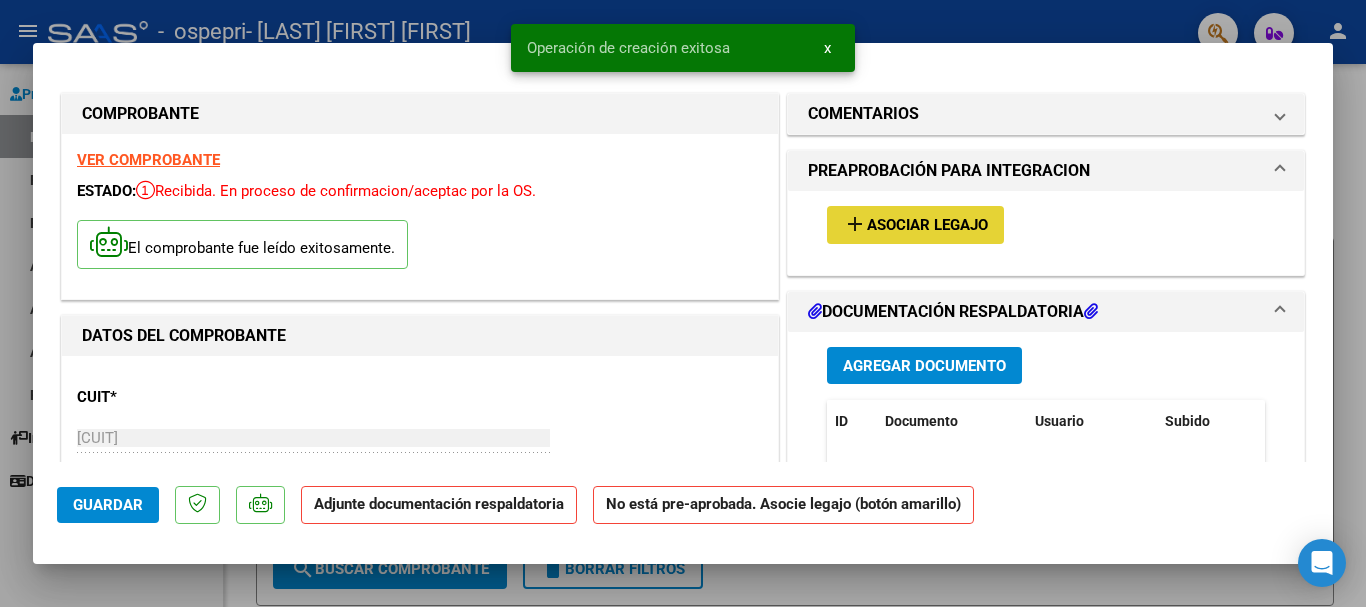 click on "Asociar Legajo" at bounding box center [927, 226] 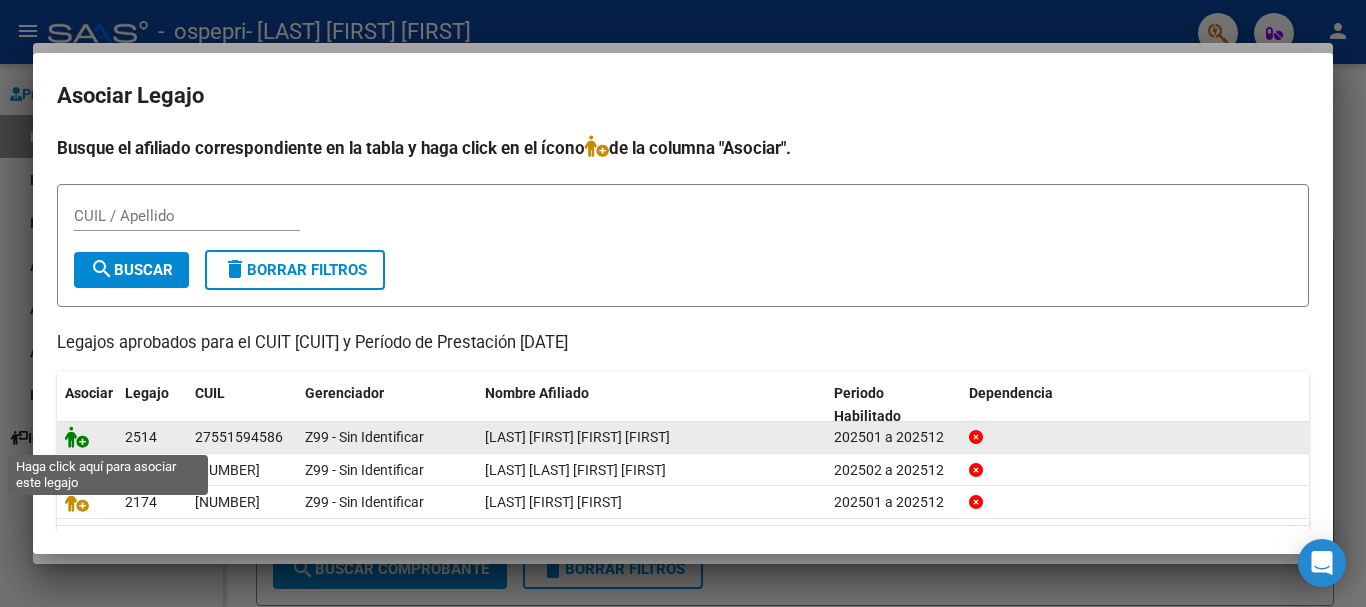 click 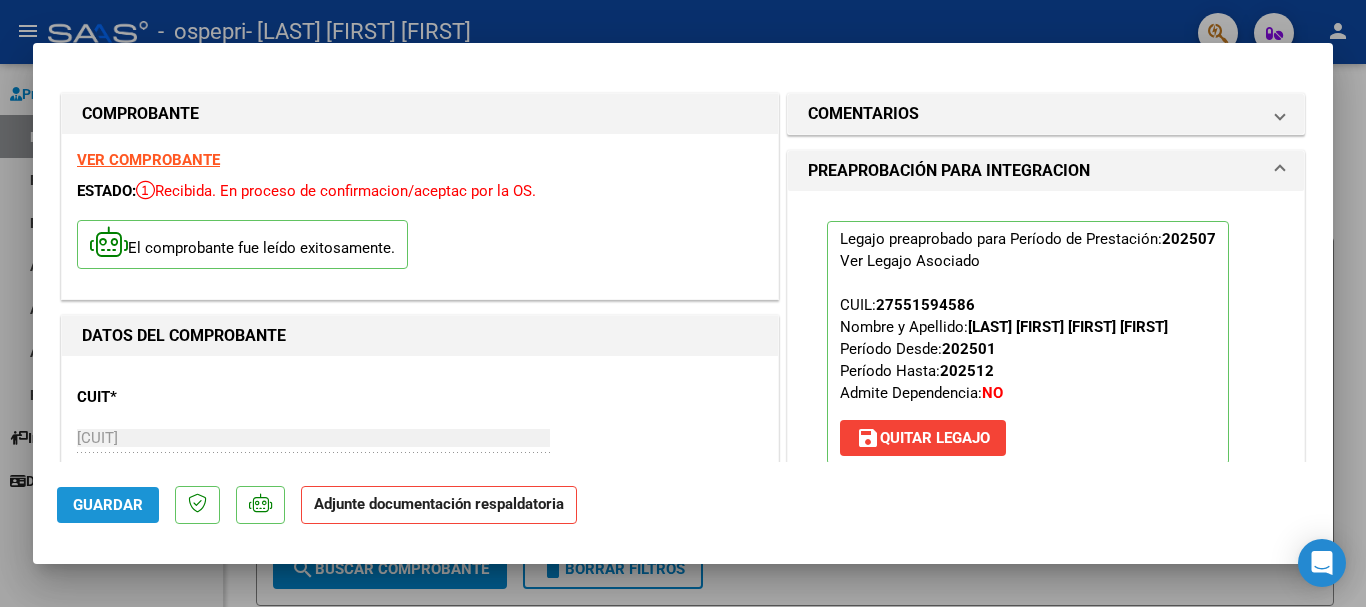 click on "Guardar" 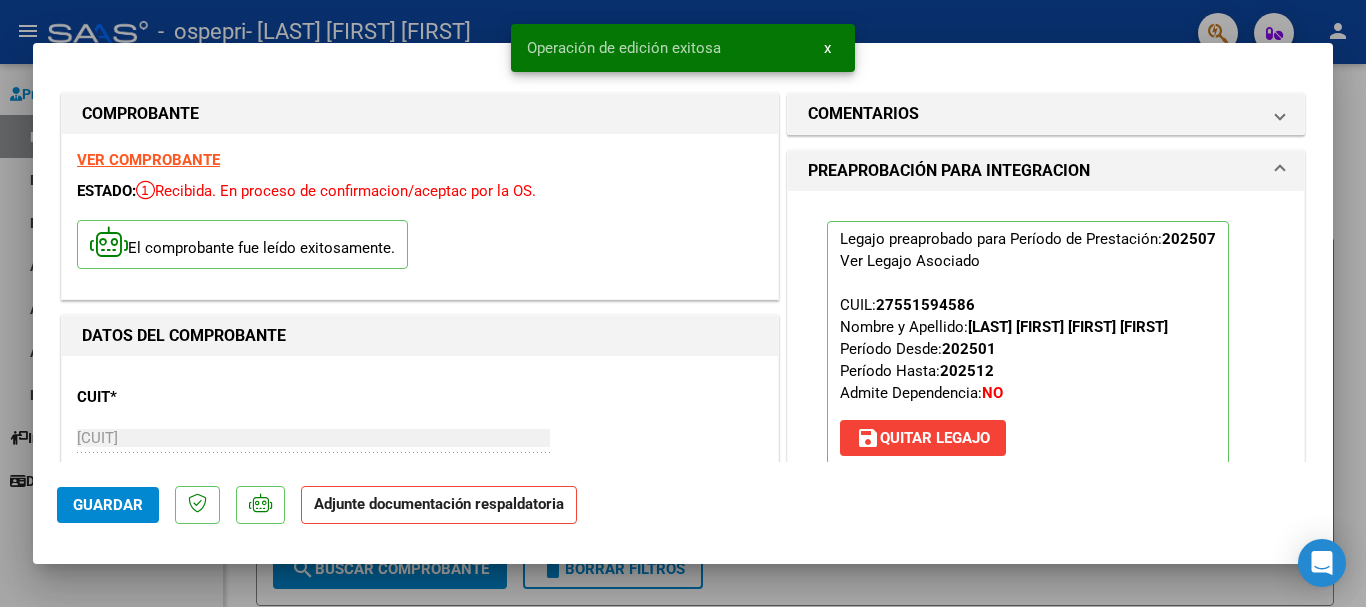 click at bounding box center (683, 303) 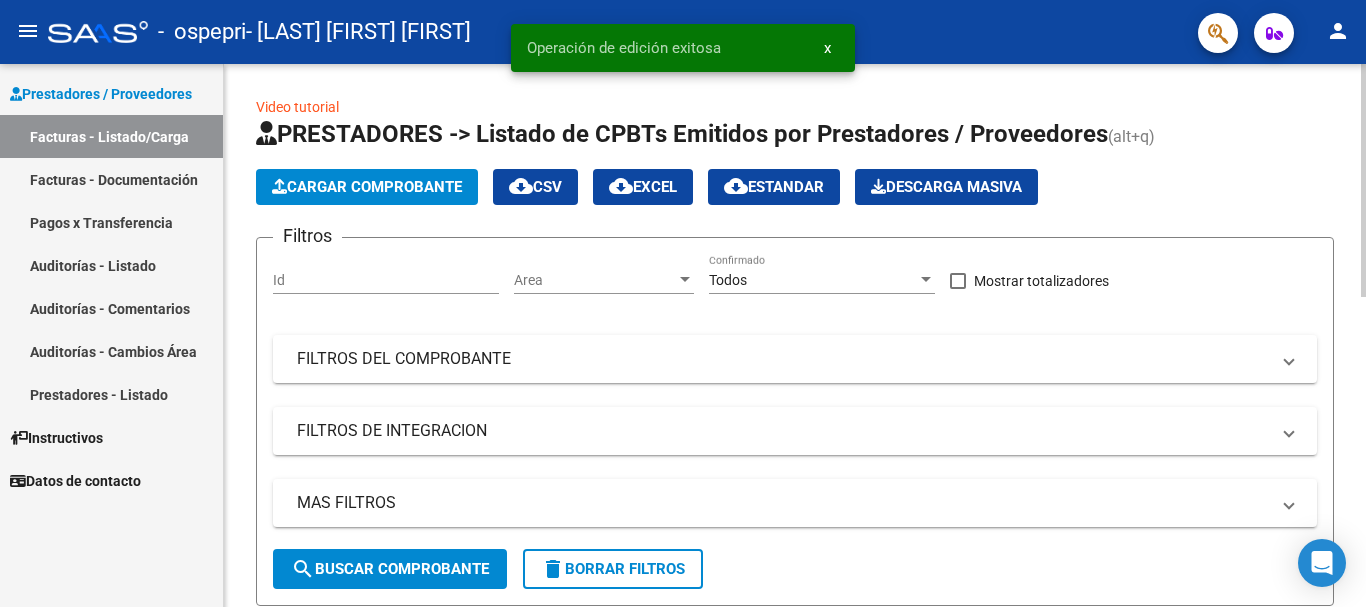 click on "Cargar Comprobante" 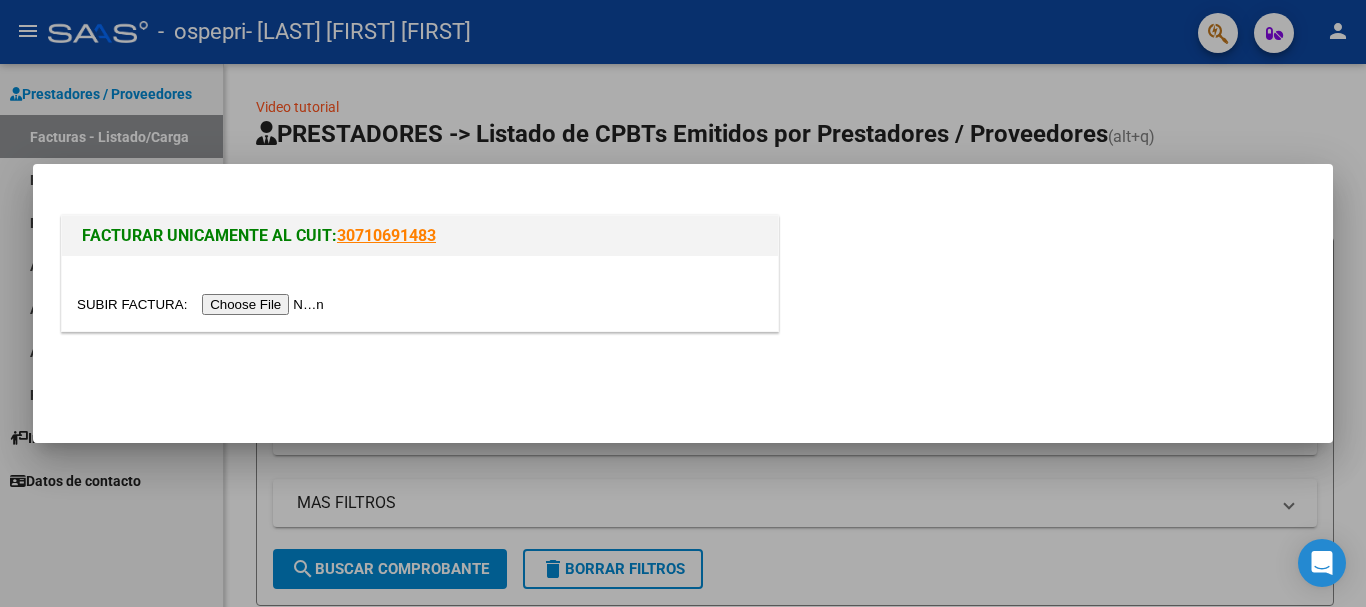 click at bounding box center [203, 304] 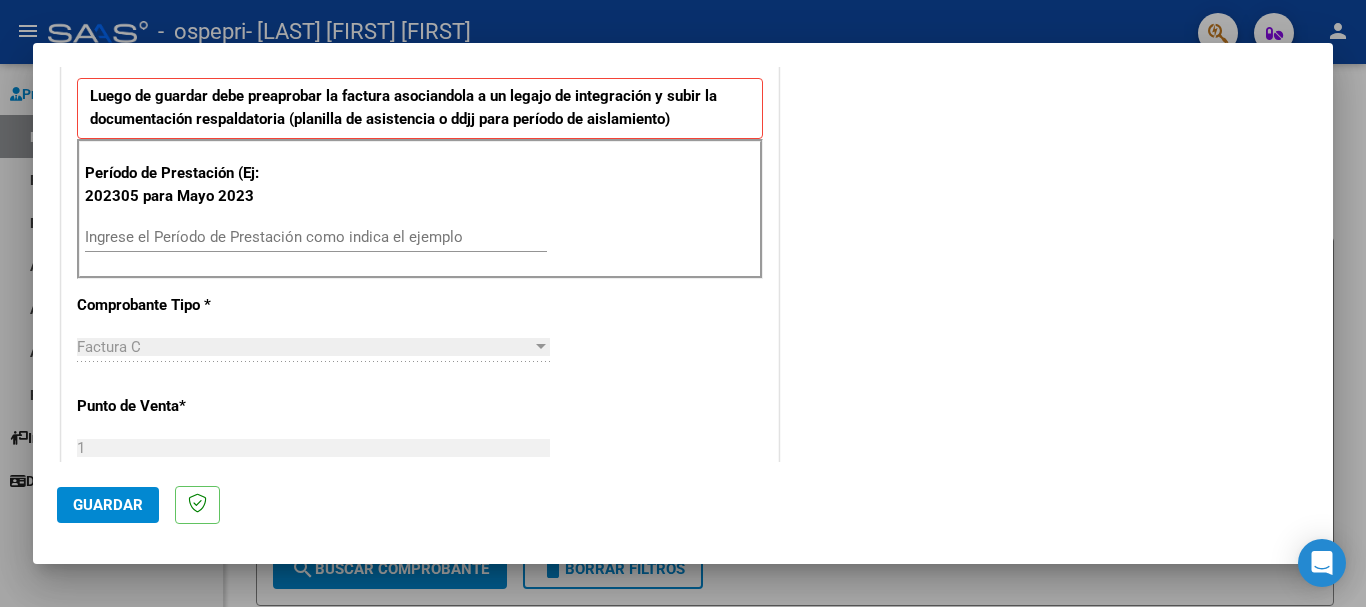 scroll, scrollTop: 510, scrollLeft: 0, axis: vertical 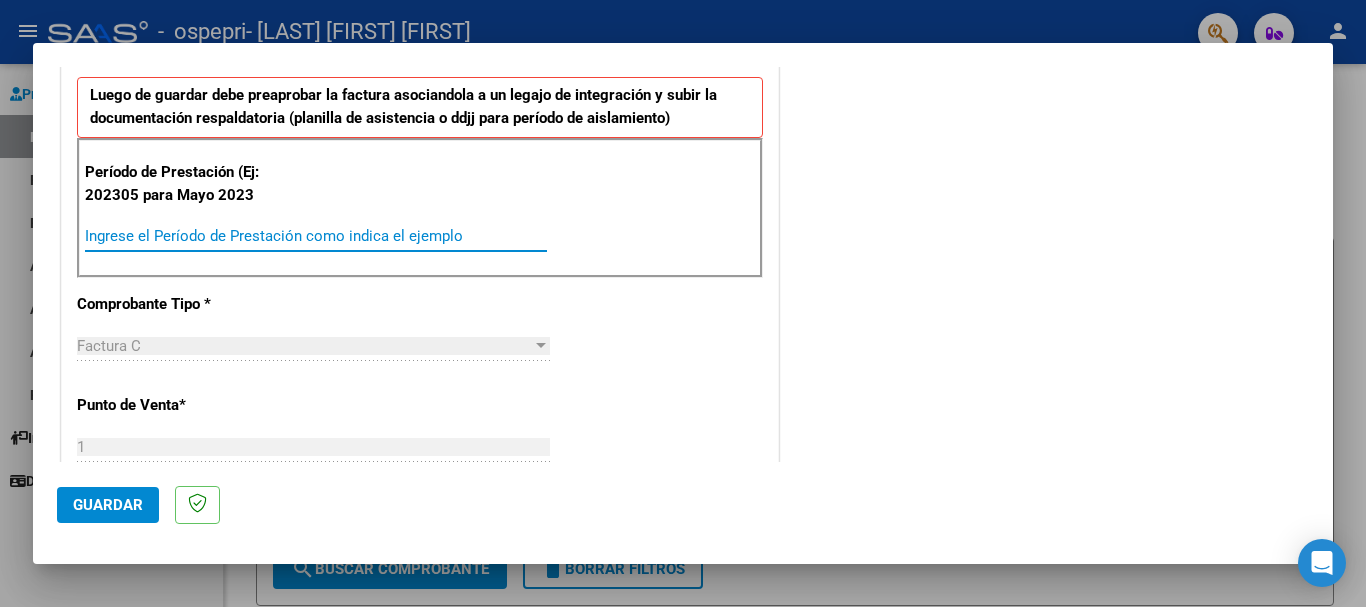 click on "Ingrese el Período de Prestación como indica el ejemplo" at bounding box center (316, 236) 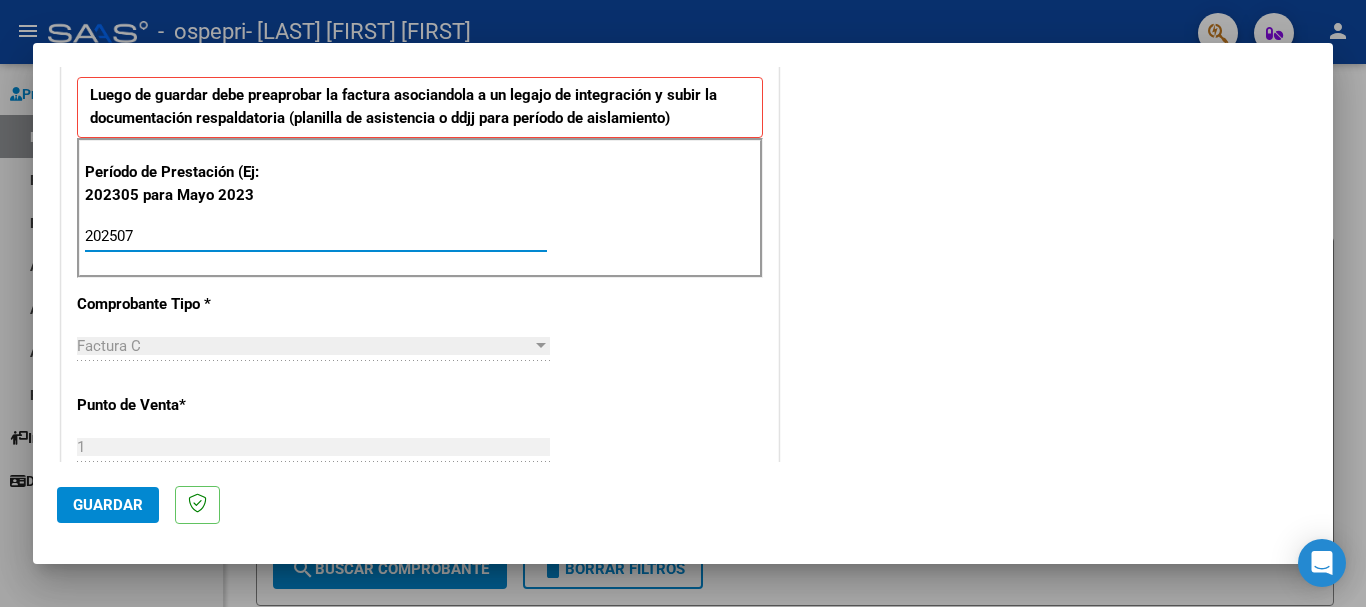 type on "202507" 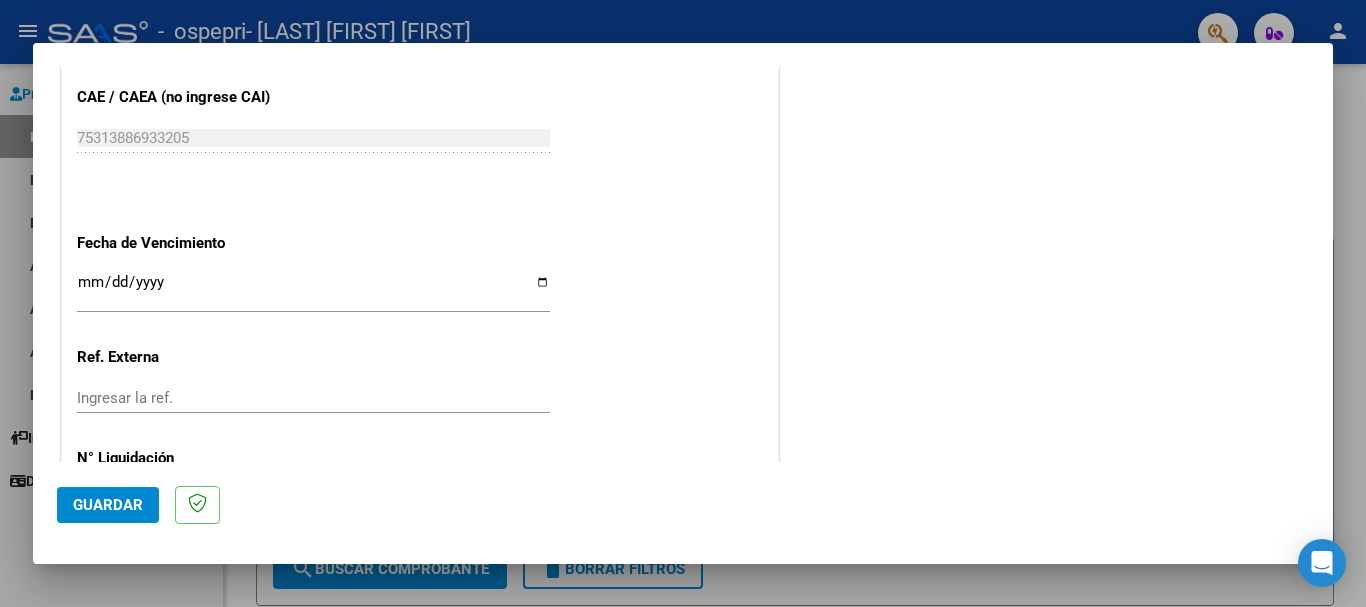 scroll, scrollTop: 1327, scrollLeft: 0, axis: vertical 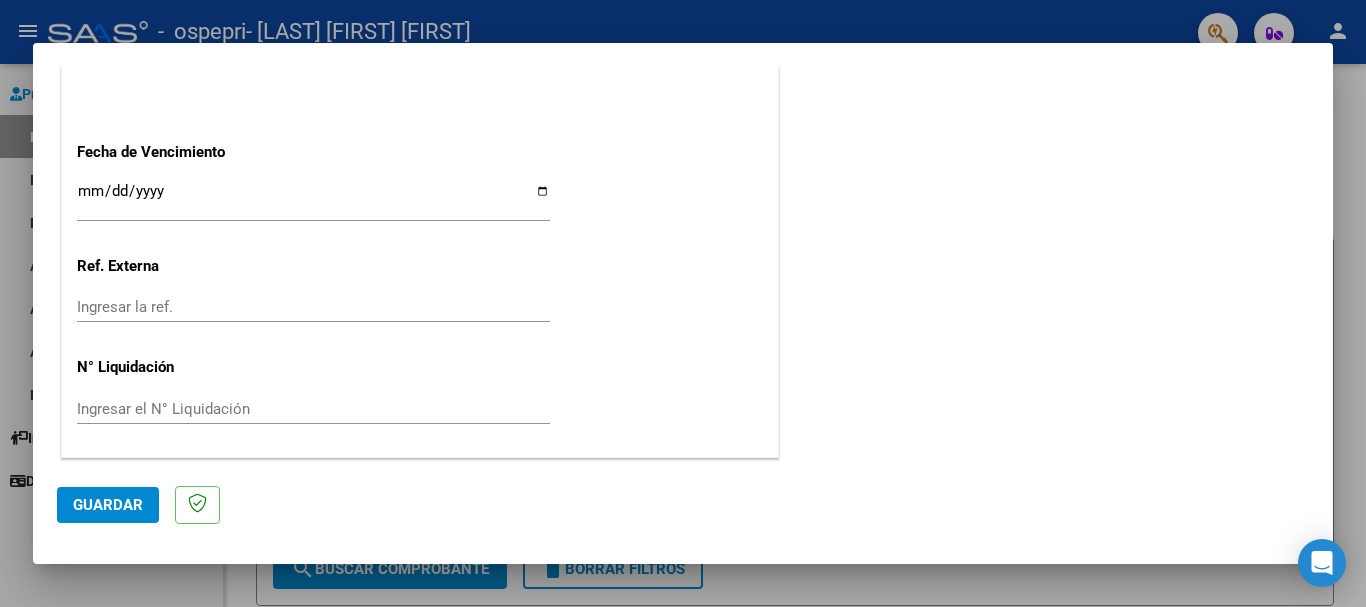 click on "Guardar" 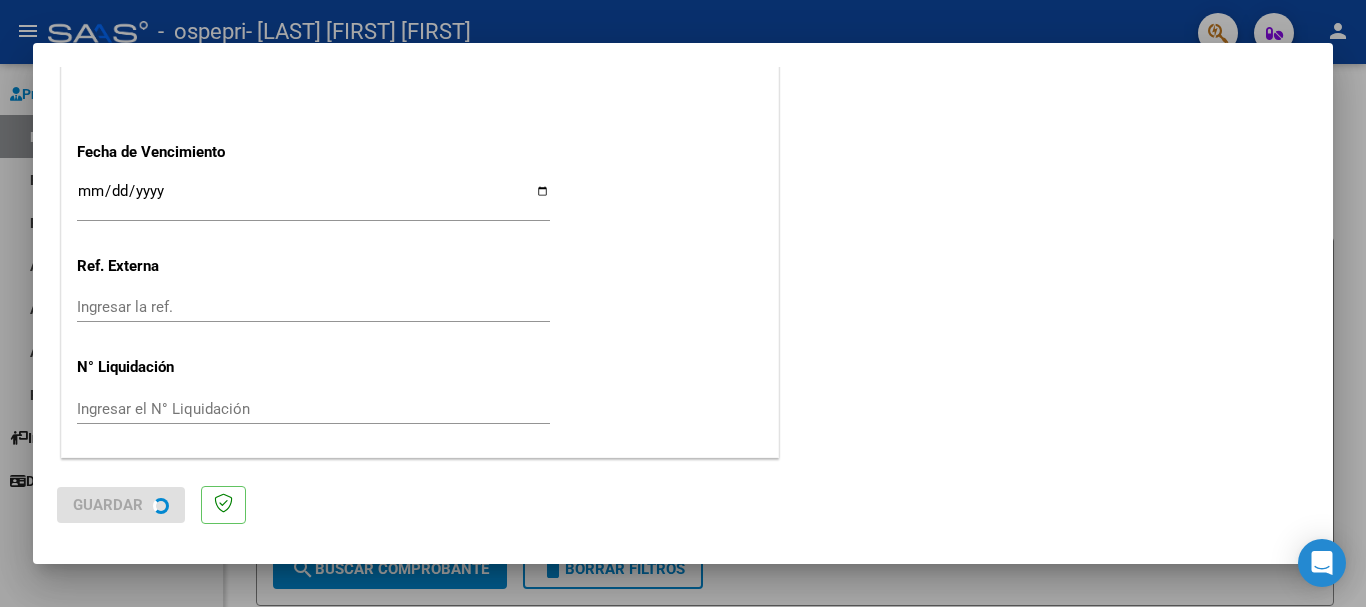 scroll, scrollTop: 0, scrollLeft: 0, axis: both 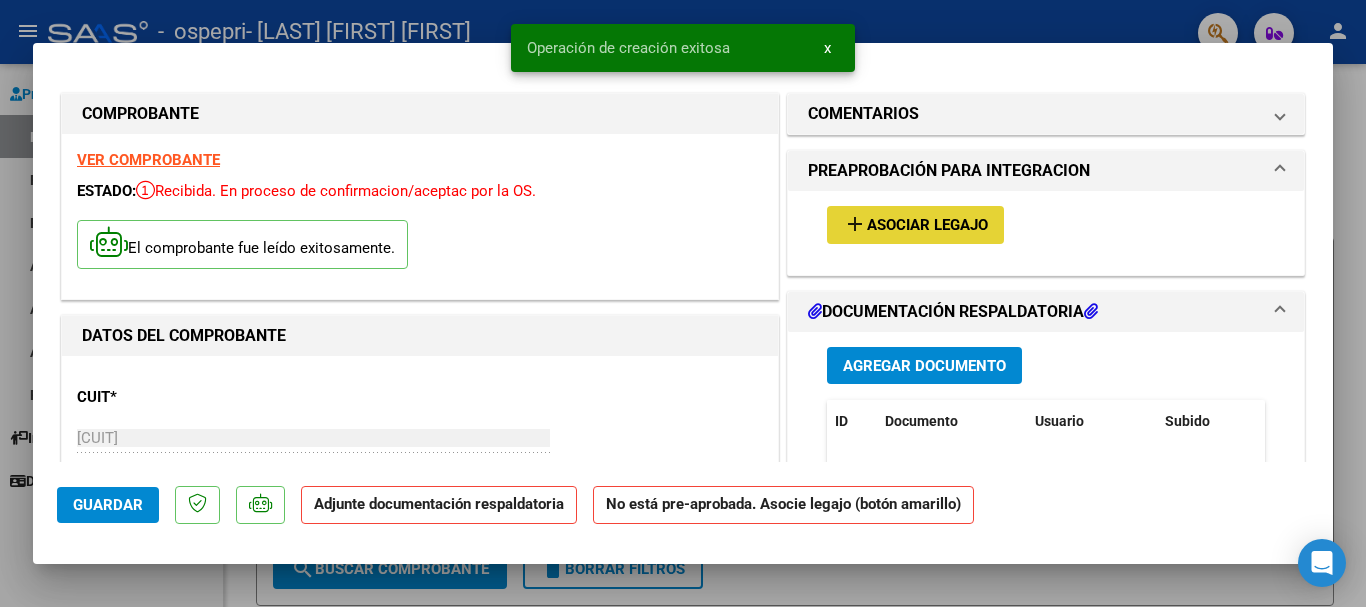 click on "Asociar Legajo" at bounding box center (927, 226) 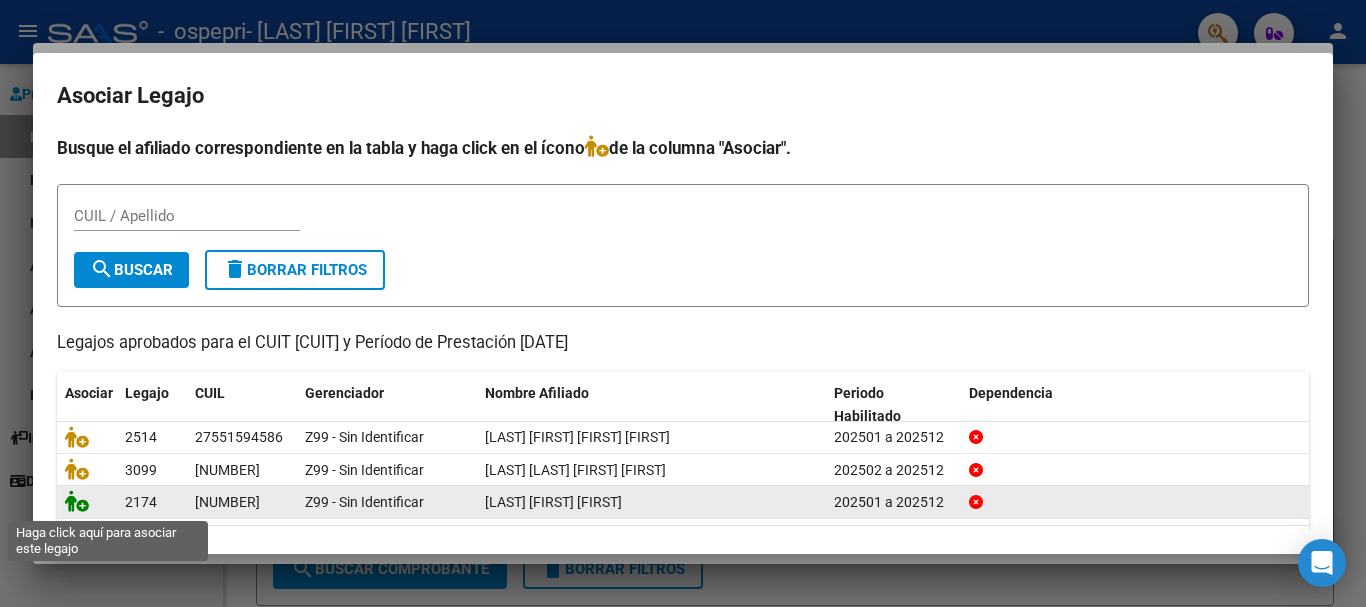 click 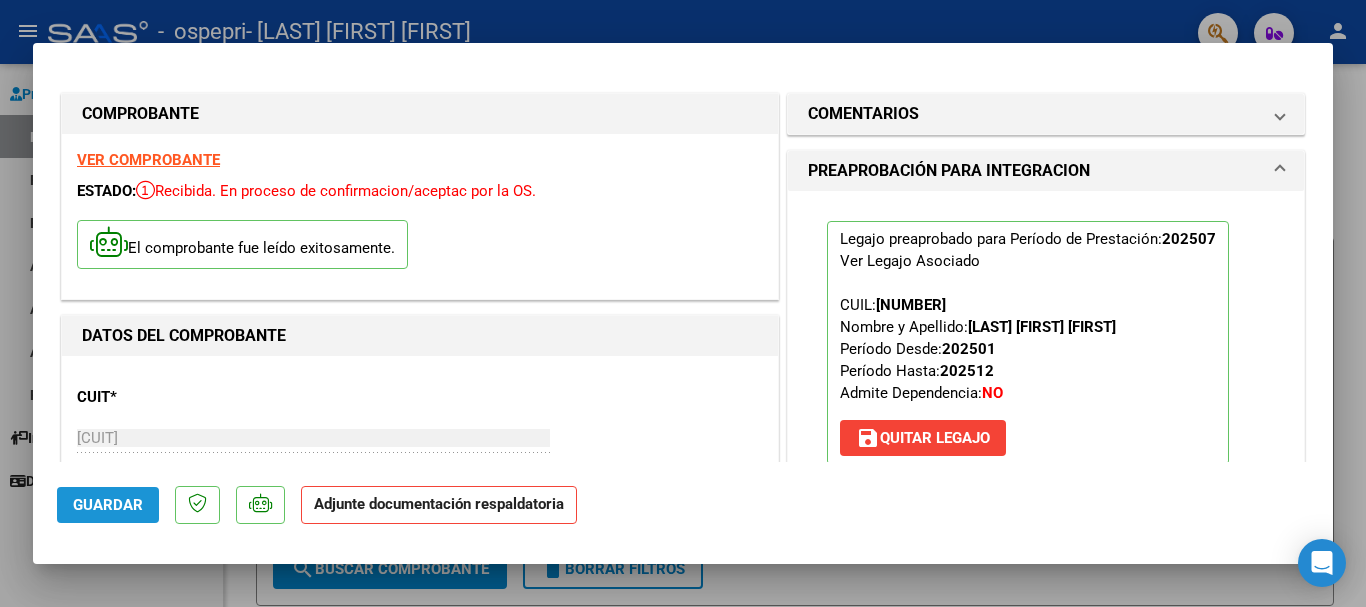 click on "Guardar" 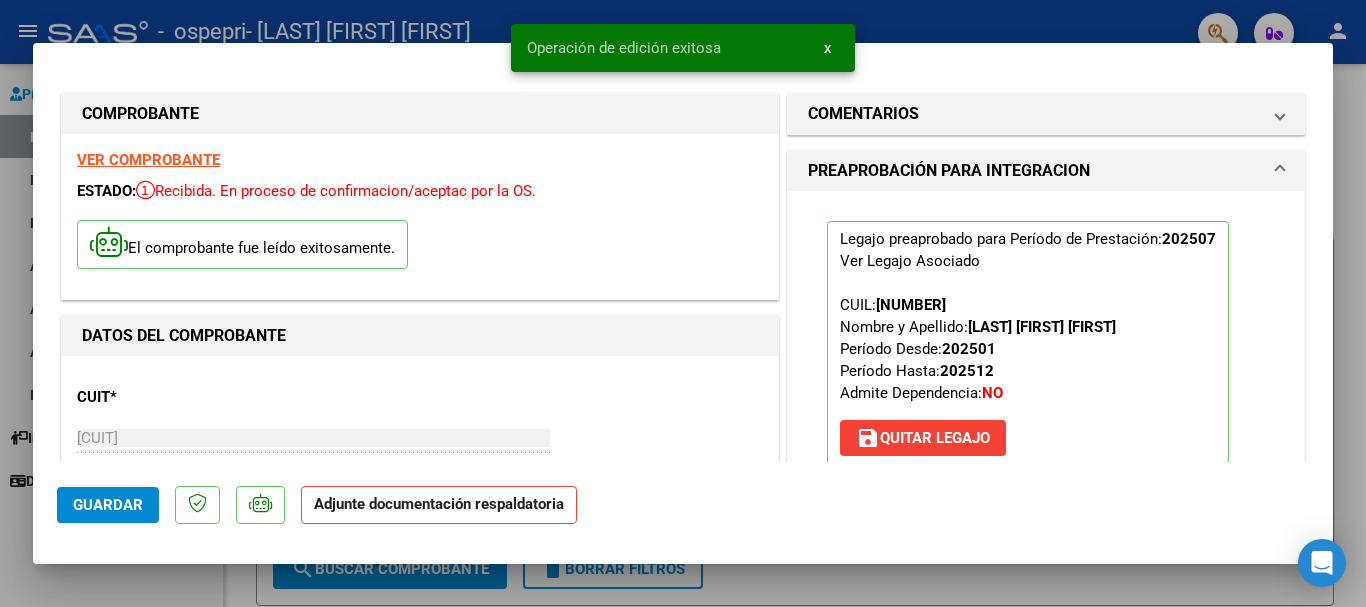 click at bounding box center [683, 303] 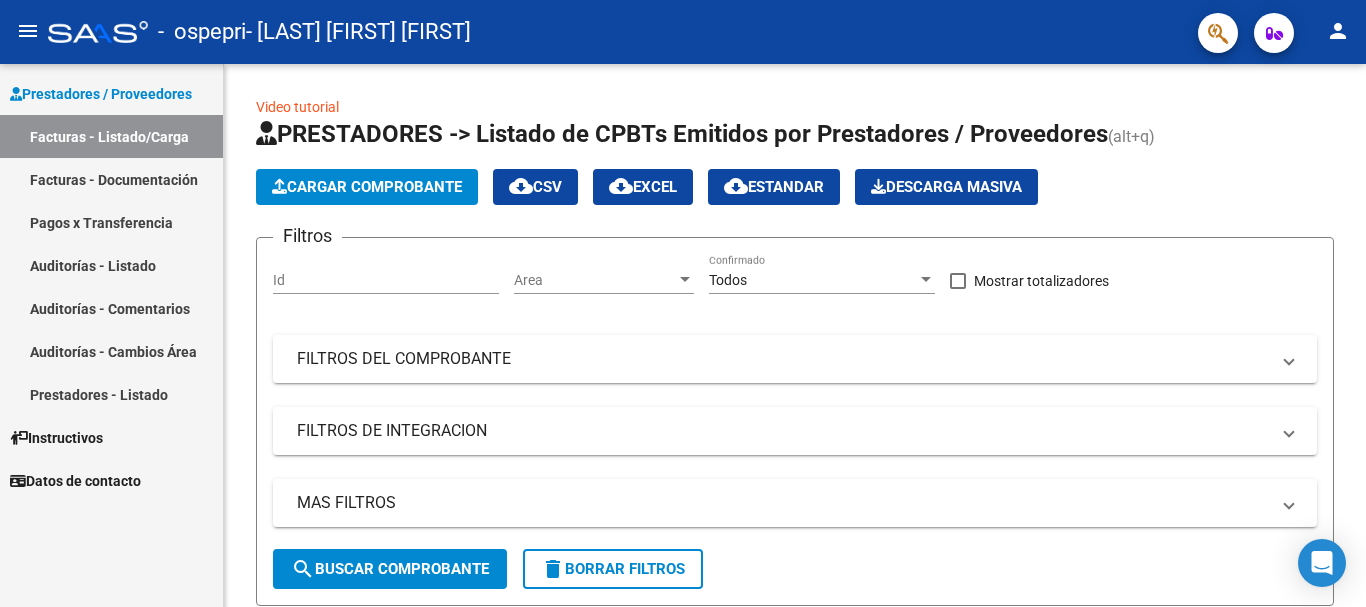 click on "Facturas - Documentación" at bounding box center [111, 179] 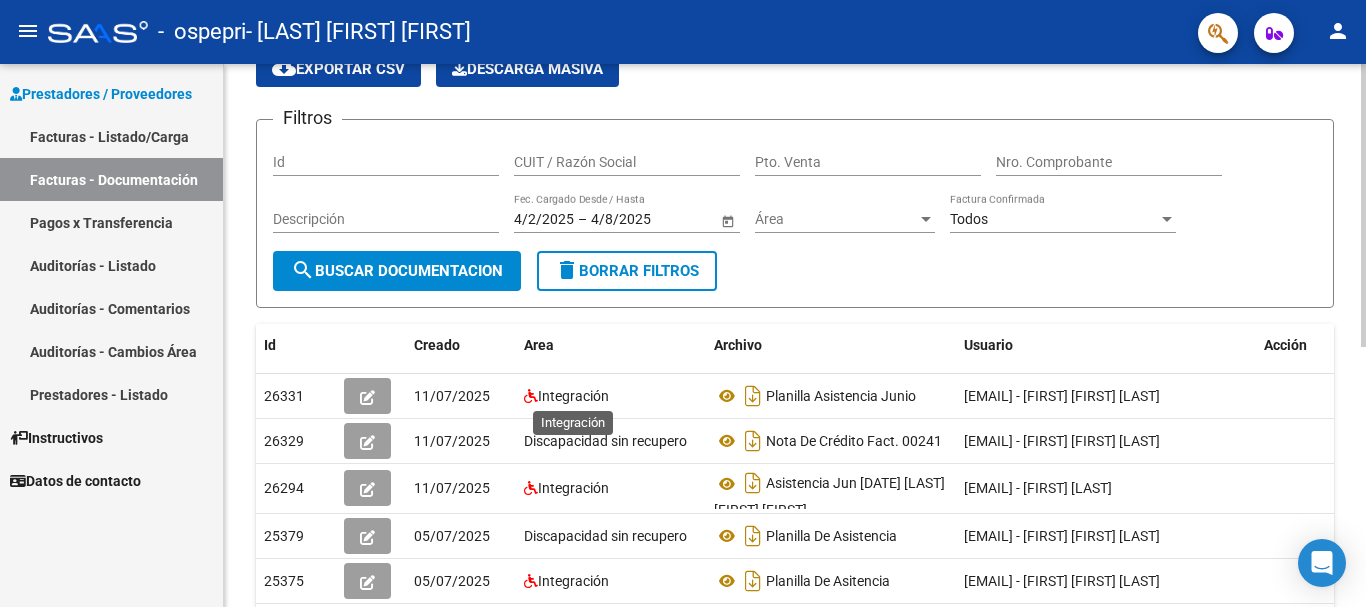 scroll, scrollTop: 99, scrollLeft: 0, axis: vertical 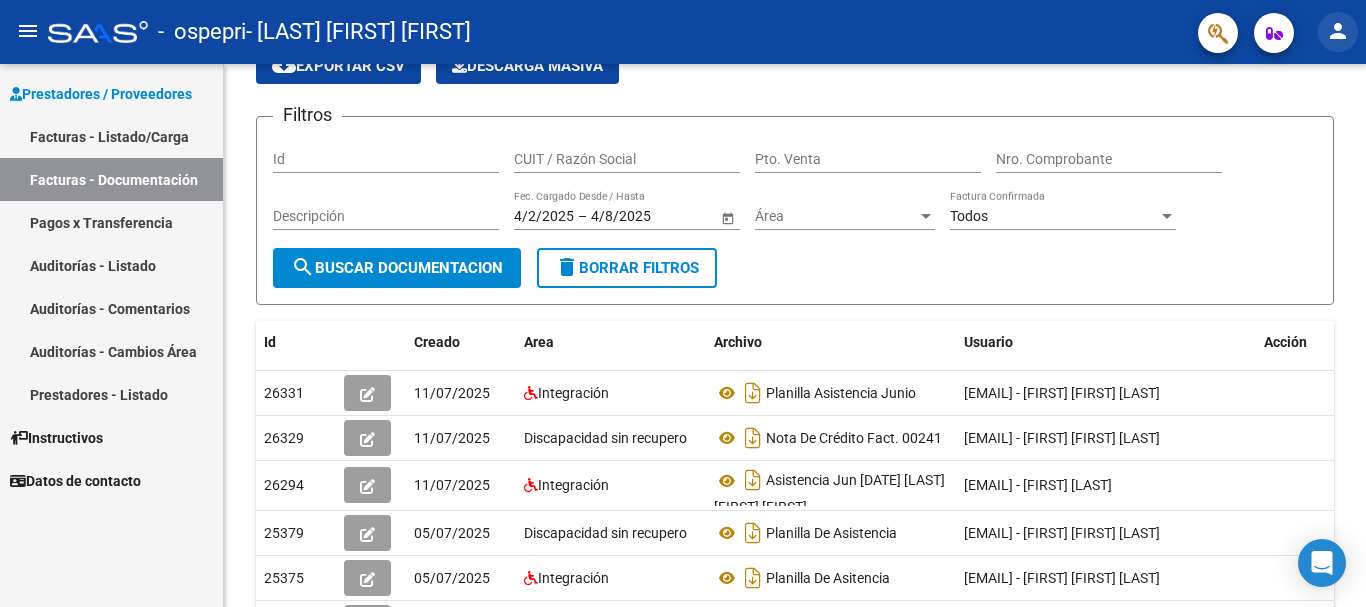click on "person" 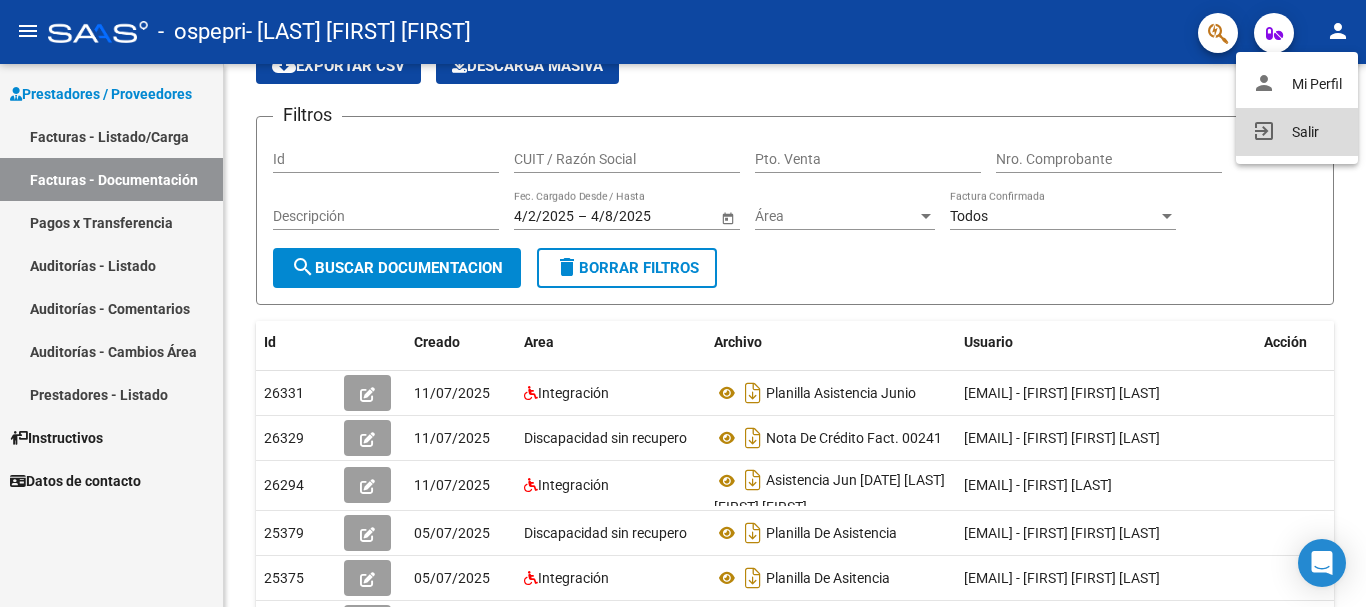 click on "exit_to_app  Salir" at bounding box center (1297, 132) 